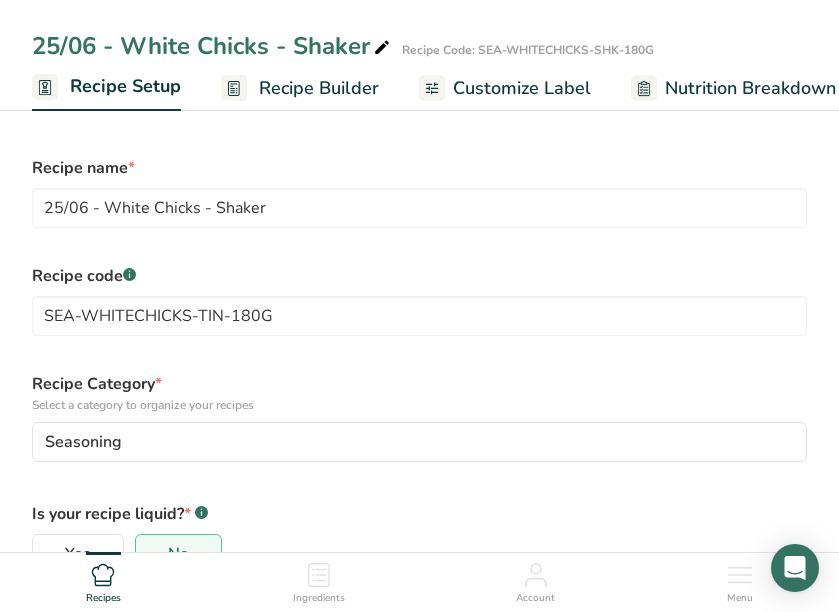 scroll, scrollTop: 0, scrollLeft: 0, axis: both 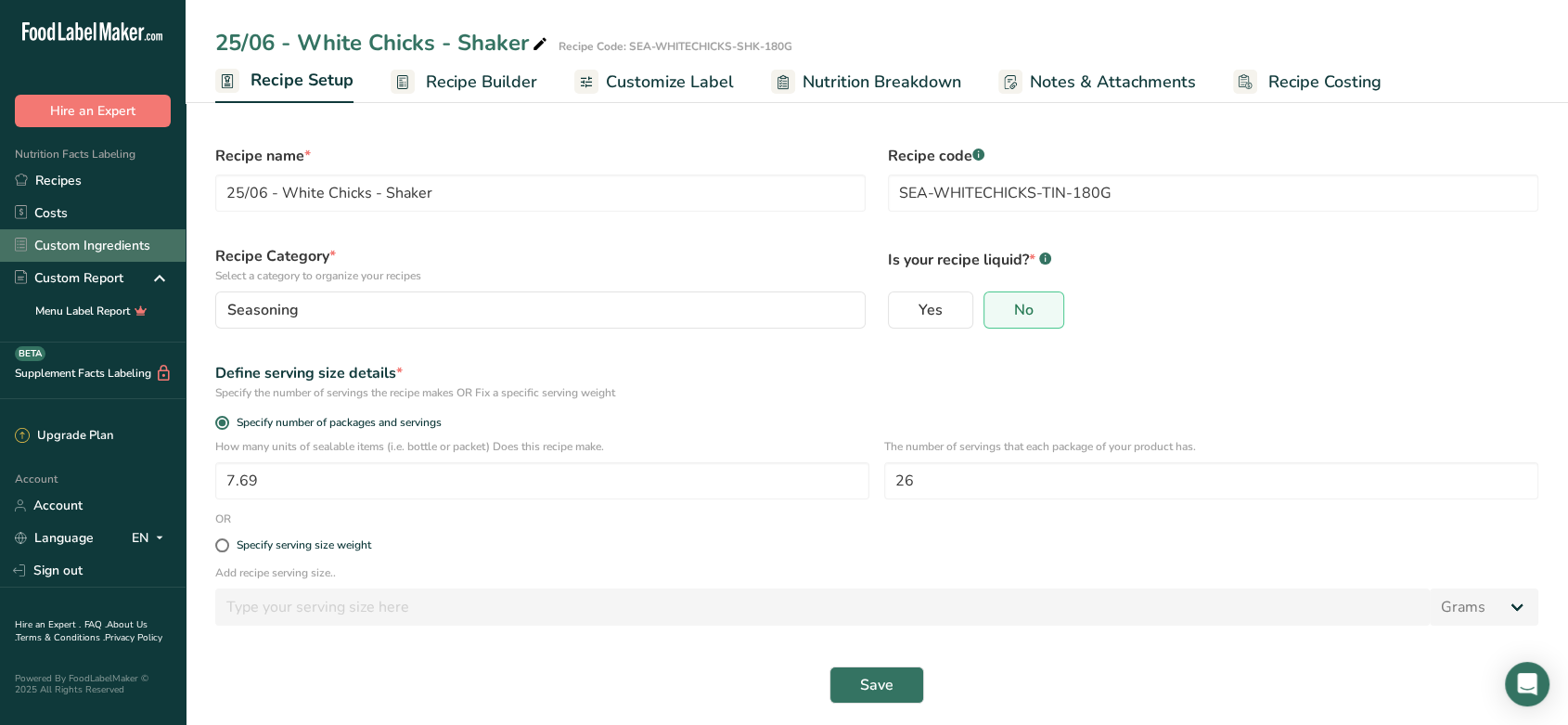click on "Custom Ingredients" at bounding box center [93, 245] 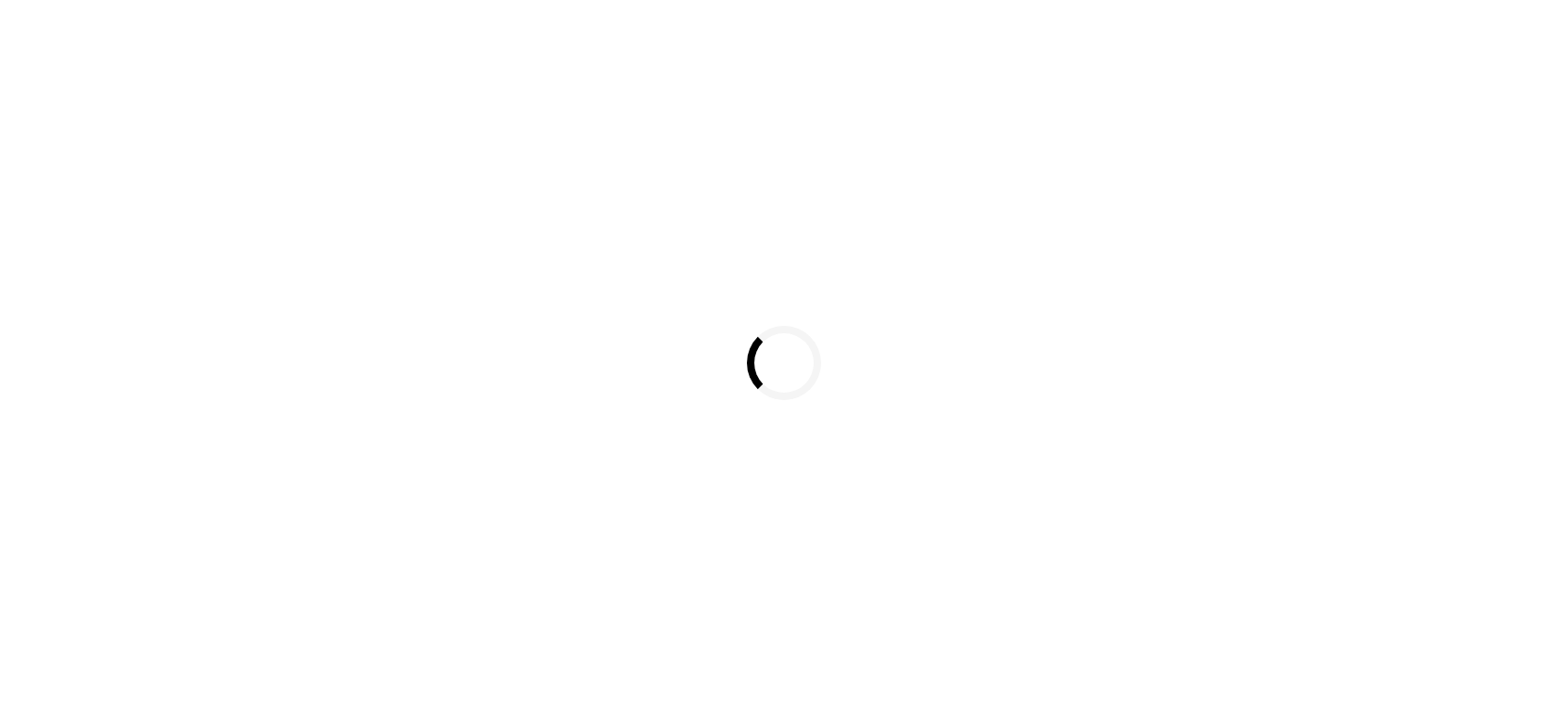 scroll, scrollTop: 0, scrollLeft: 0, axis: both 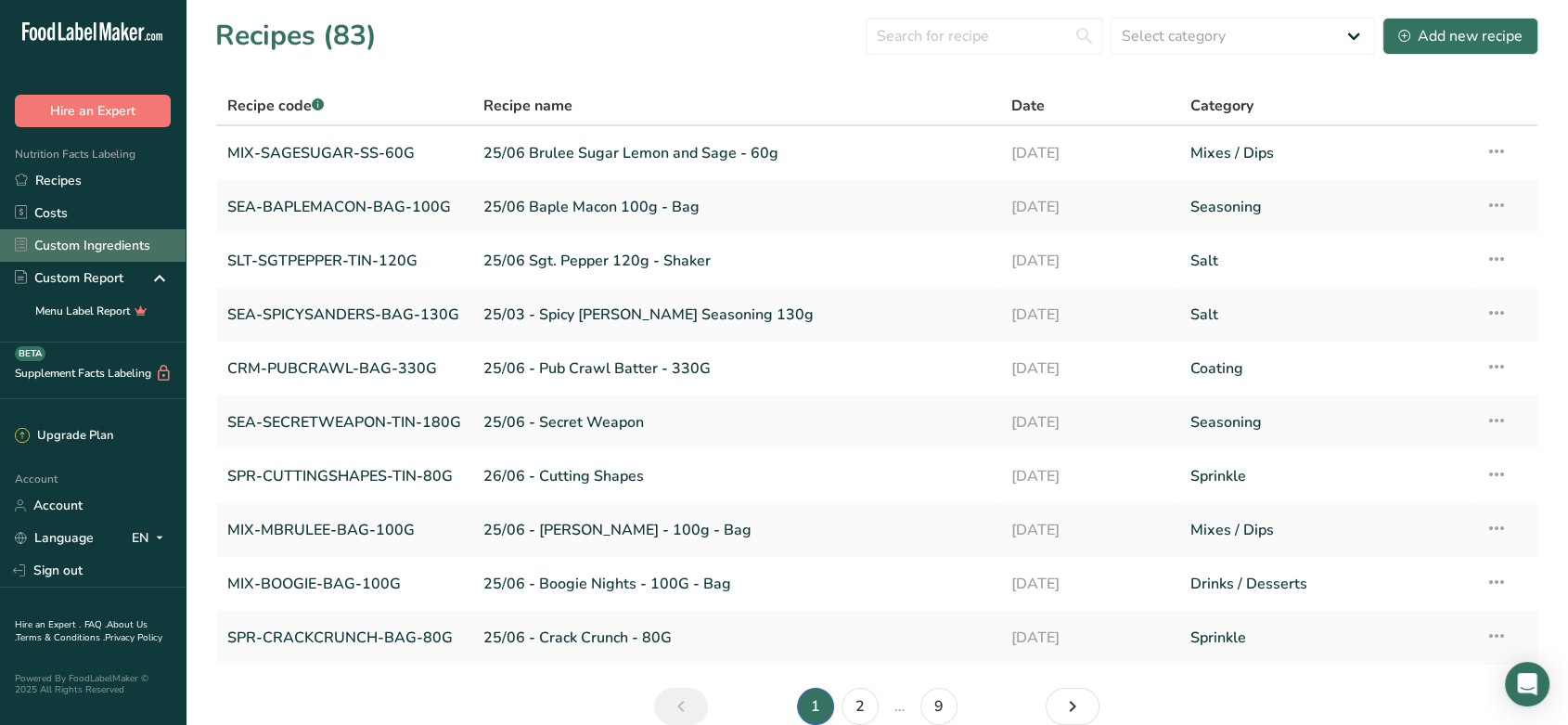 click on "Custom Ingredients" at bounding box center [93, 245] 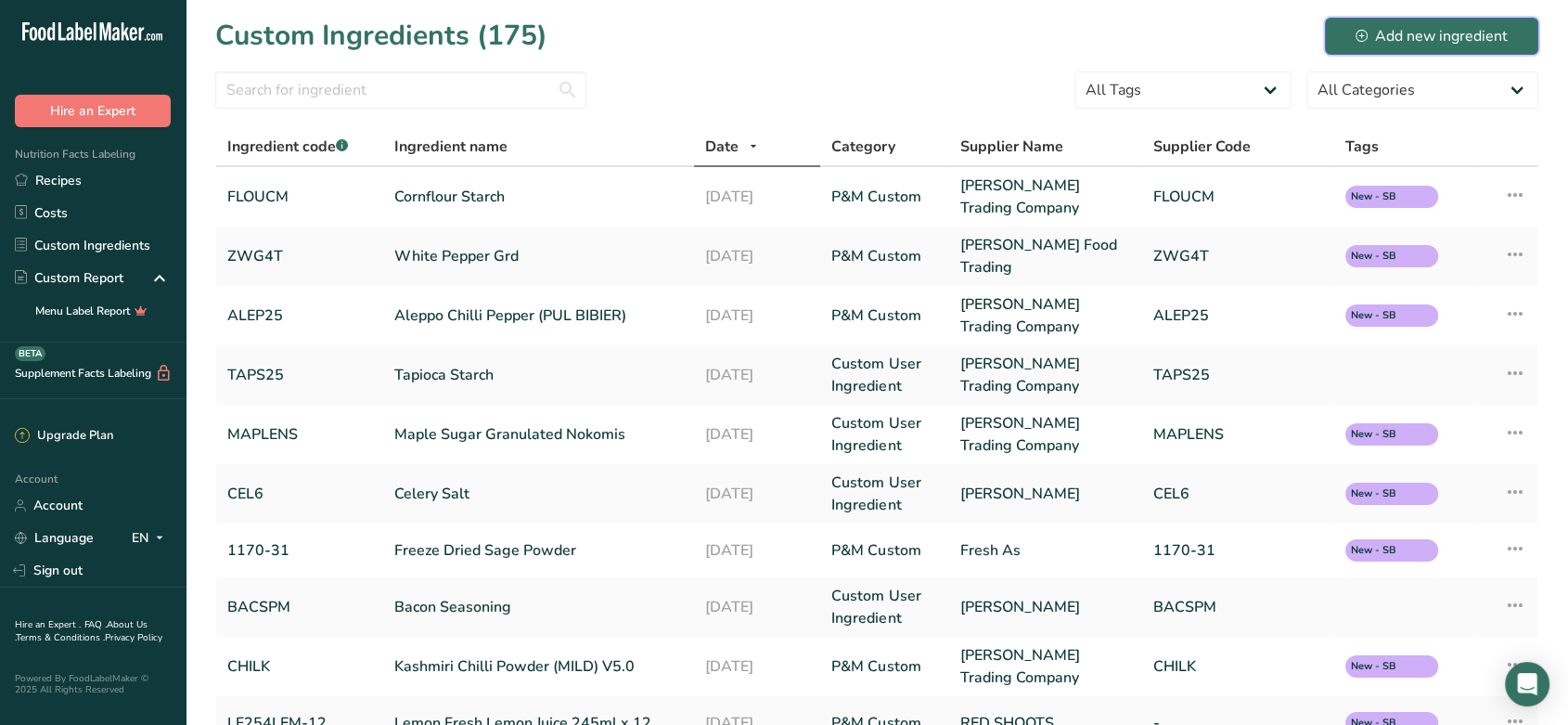 click on "Add new ingredient" at bounding box center [1432, 36] 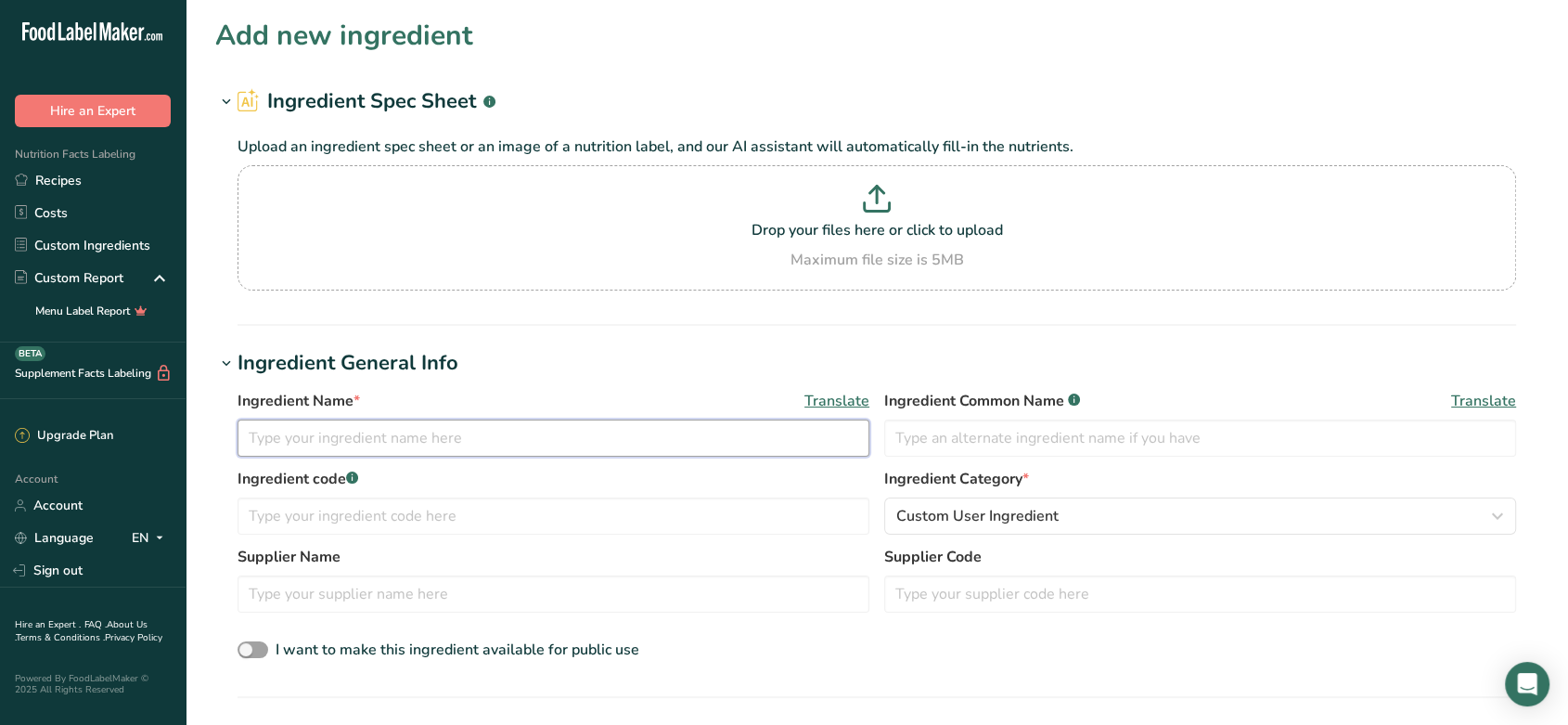click at bounding box center (553, 438) 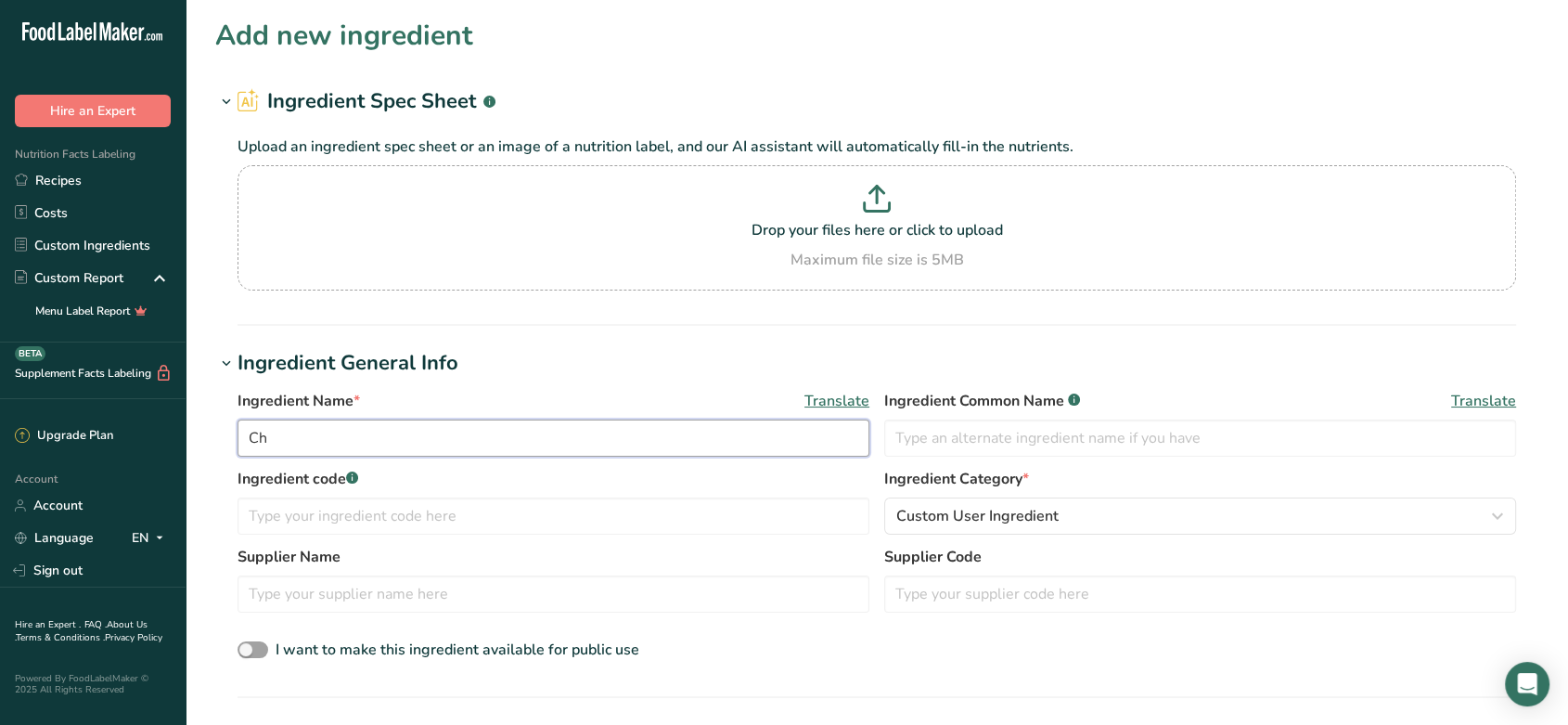 type on "C" 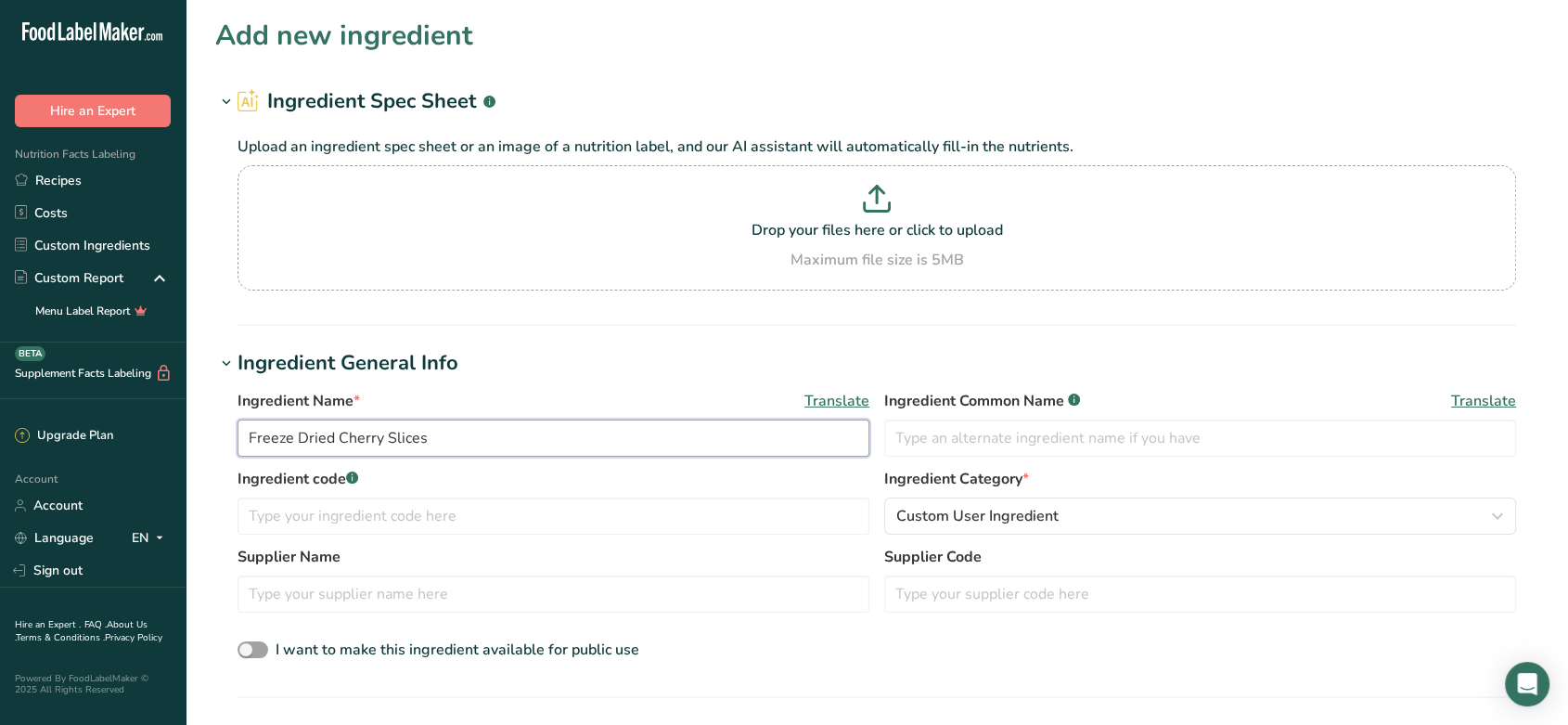 type on "Freeze Dried Cherry Slices" 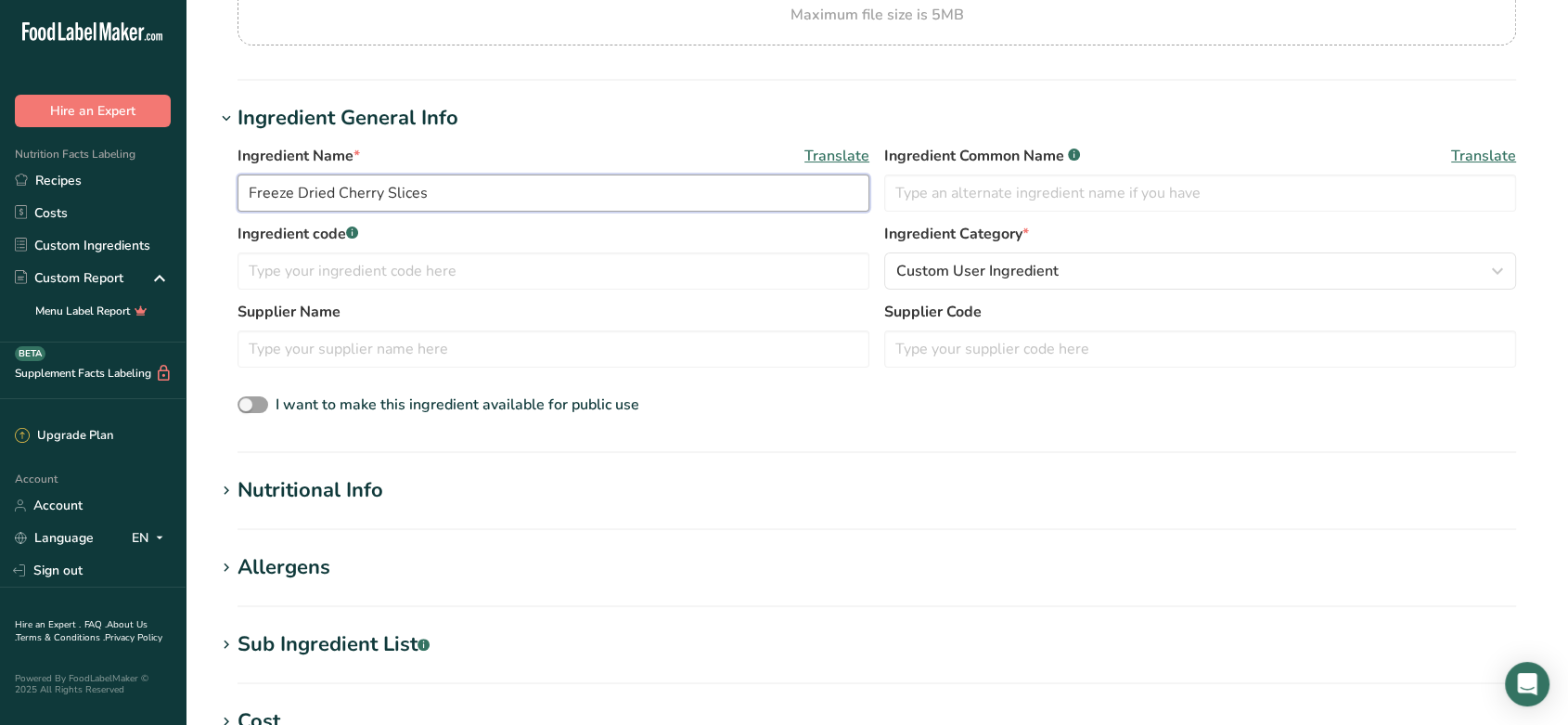 scroll, scrollTop: 252, scrollLeft: 0, axis: vertical 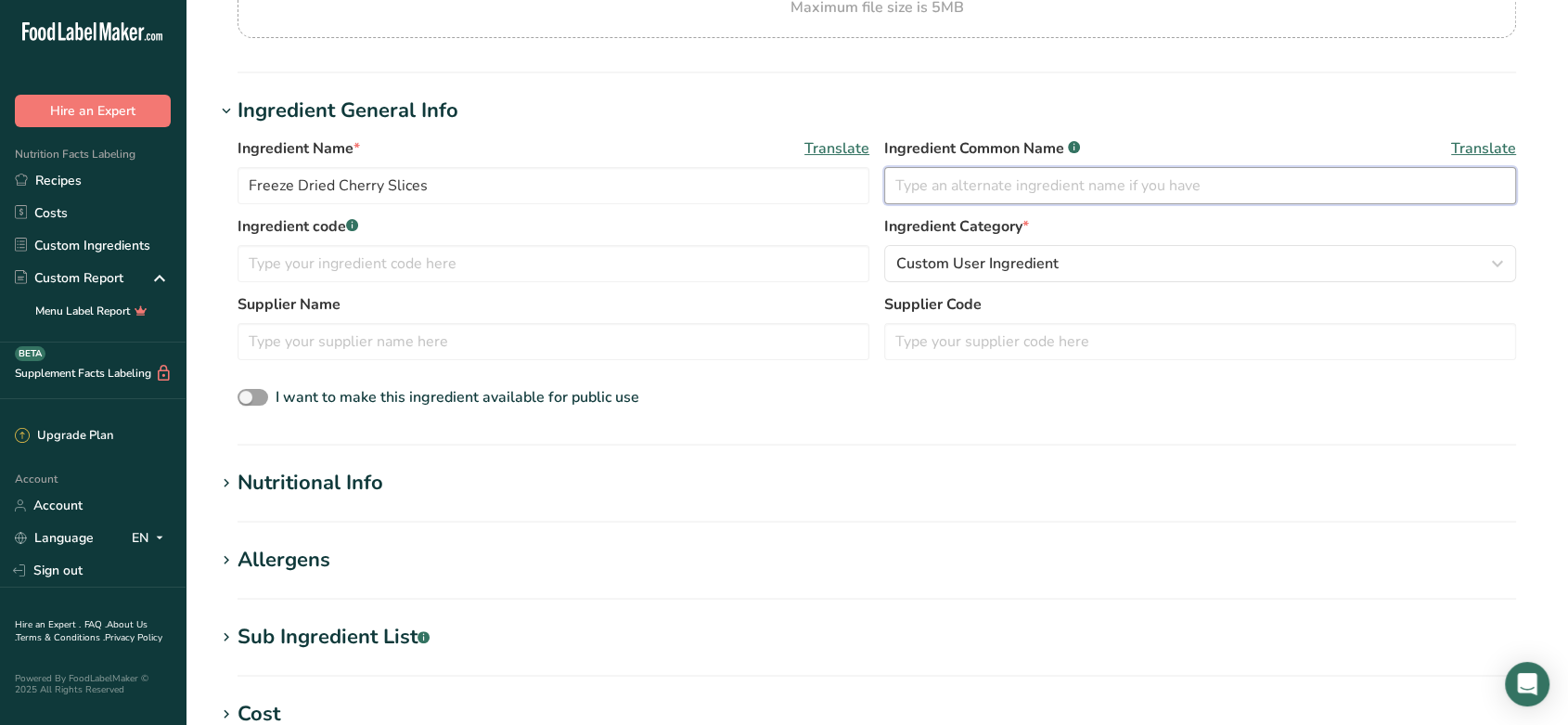 click at bounding box center (1200, 186) 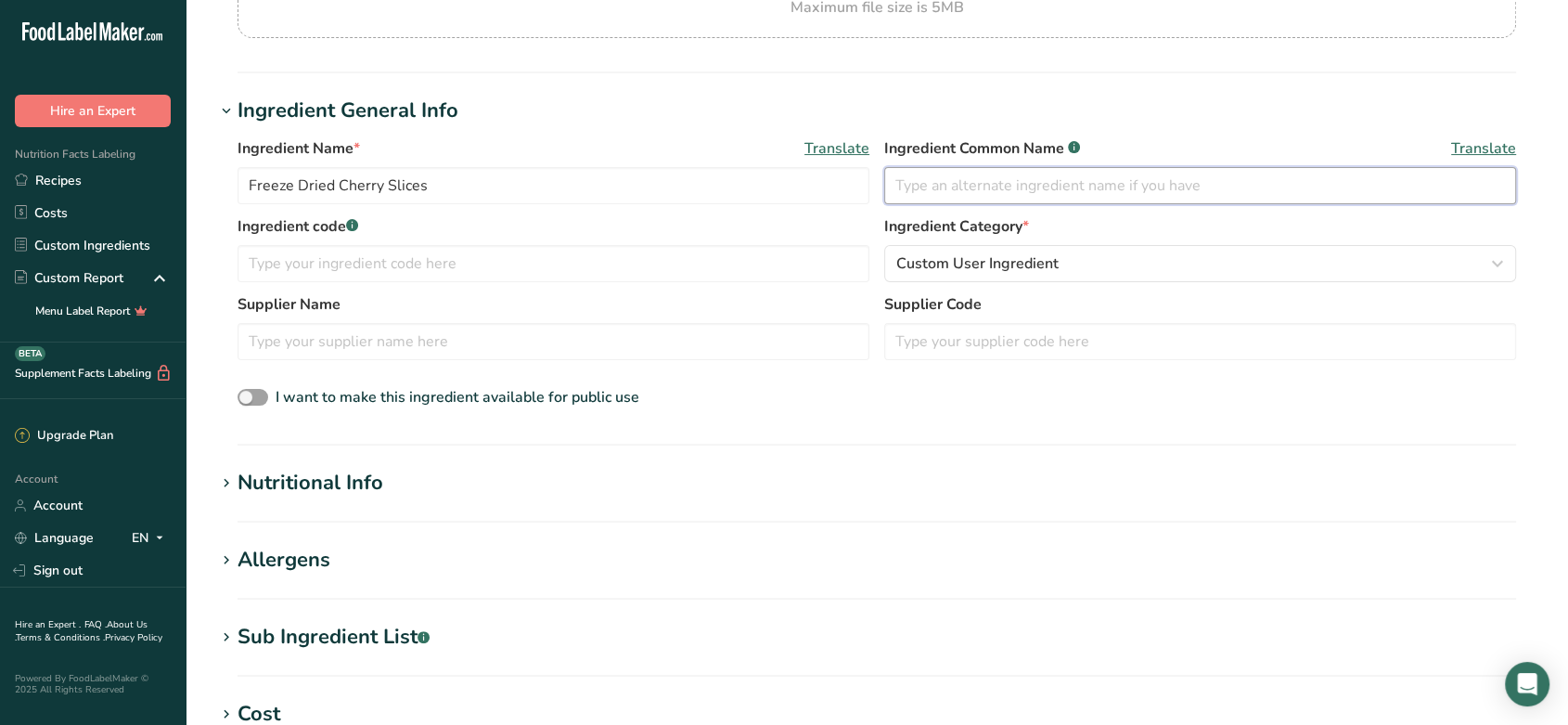 click at bounding box center [1200, 186] 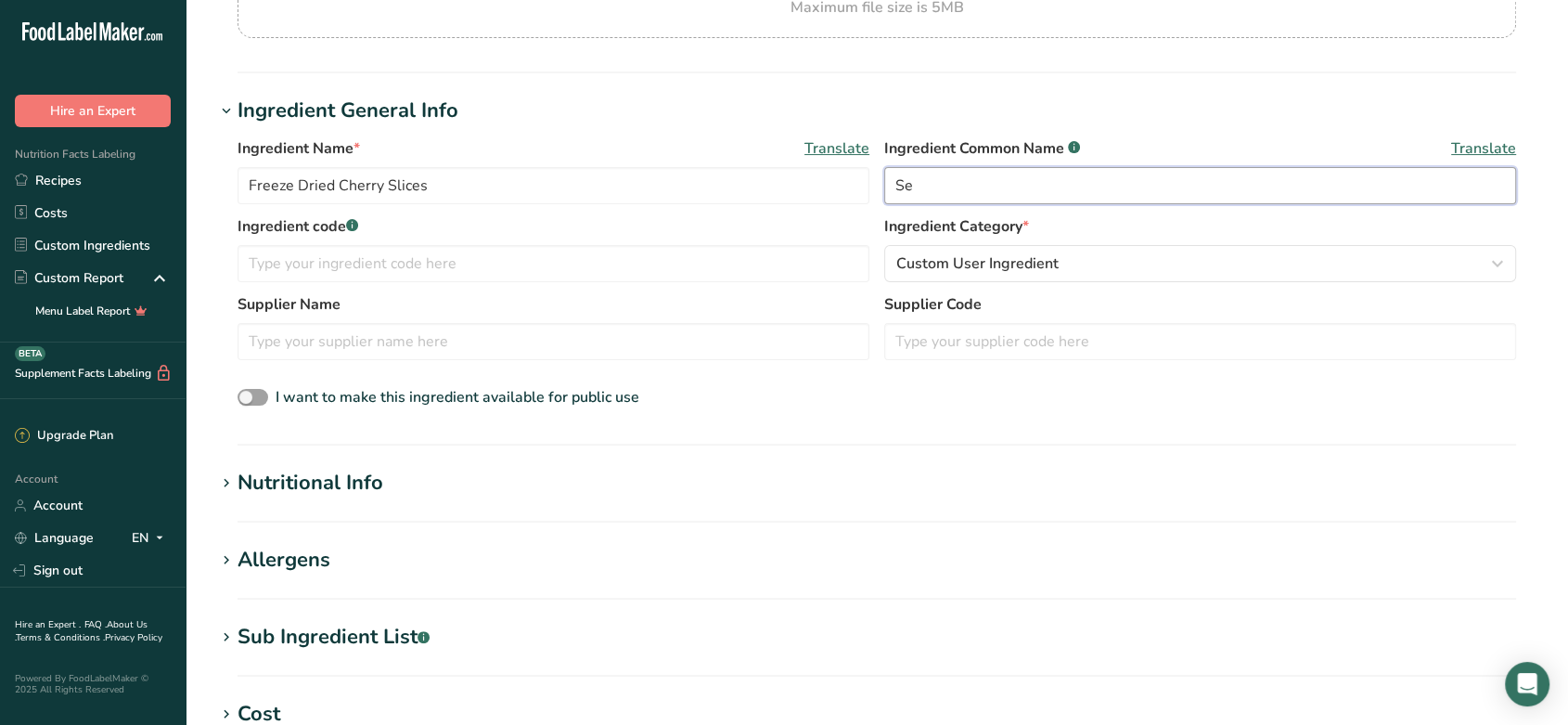 type on "S" 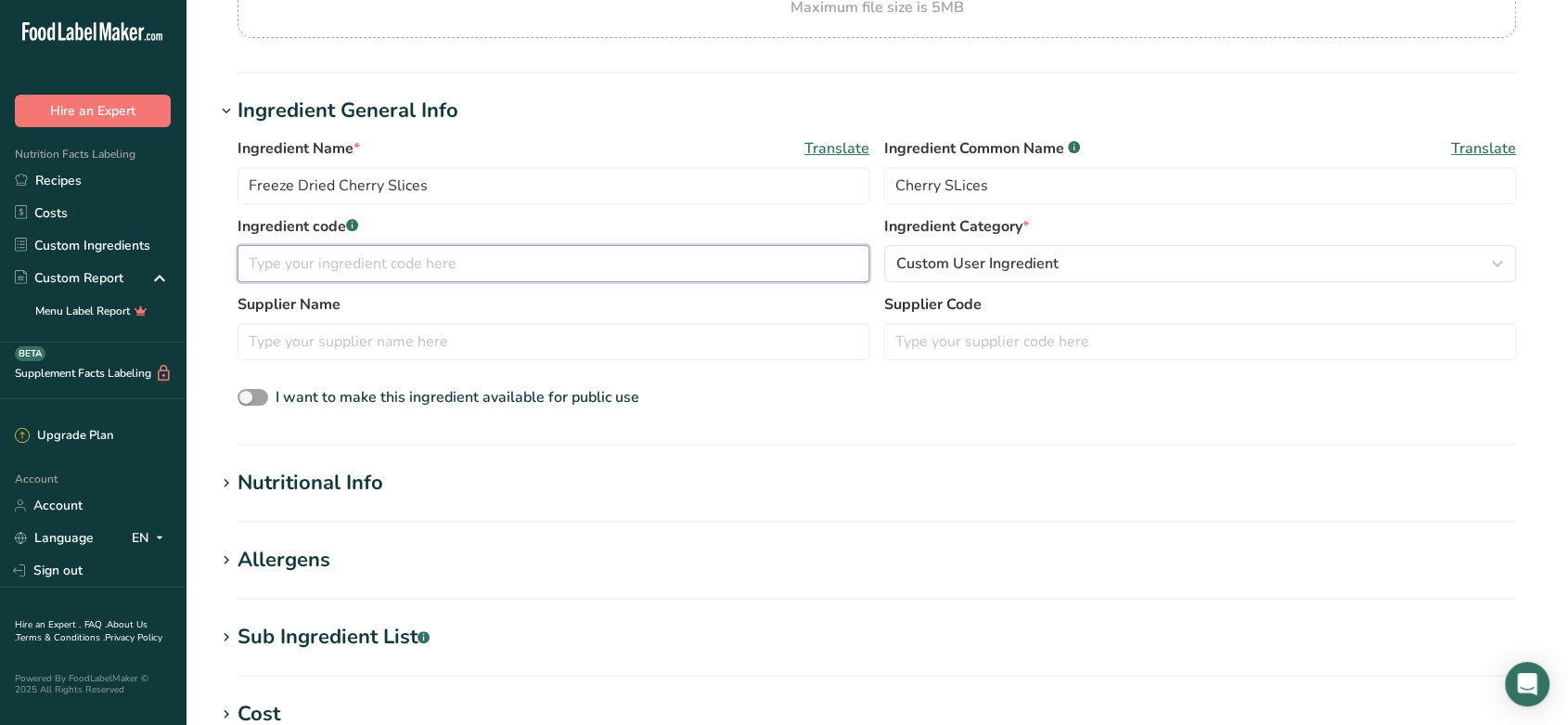 click at bounding box center (553, 264) 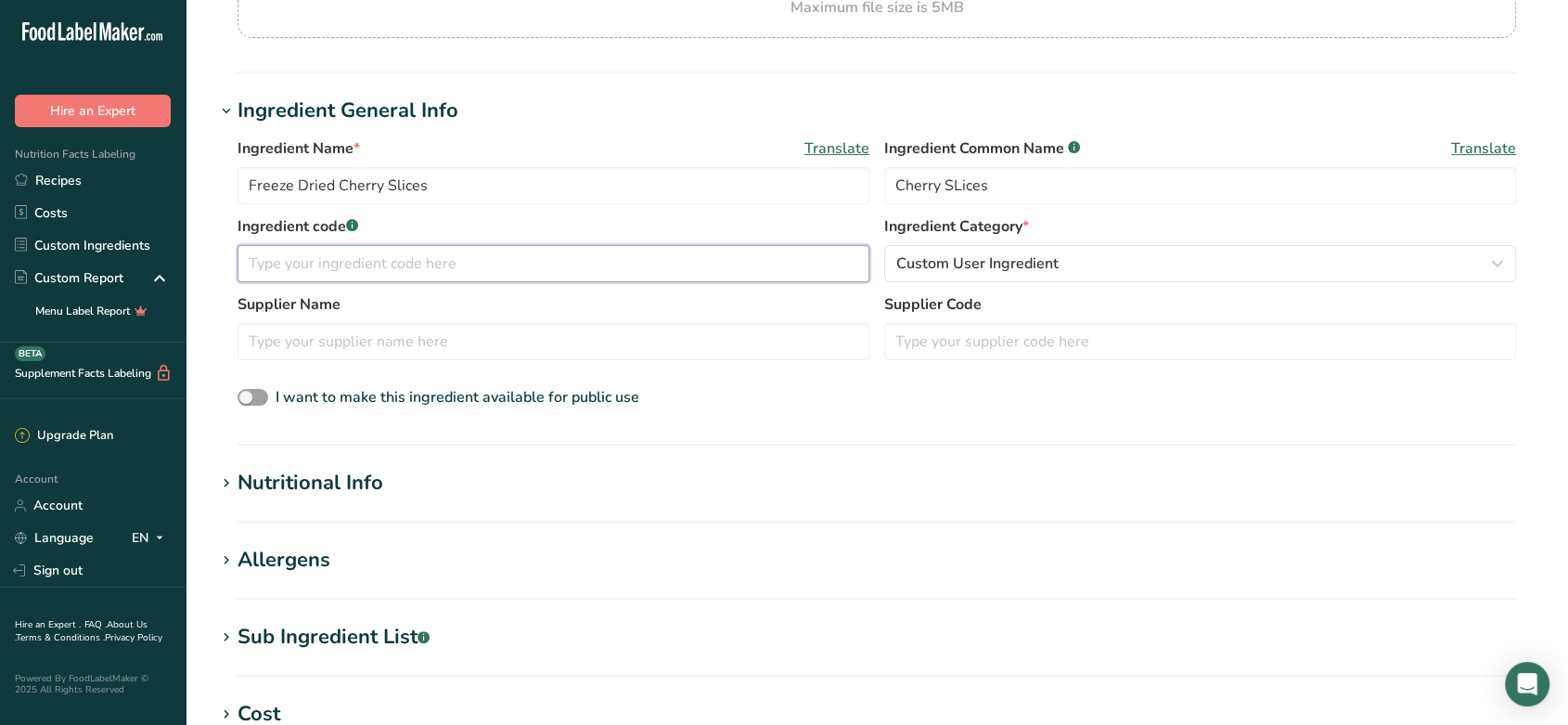 click at bounding box center [553, 264] 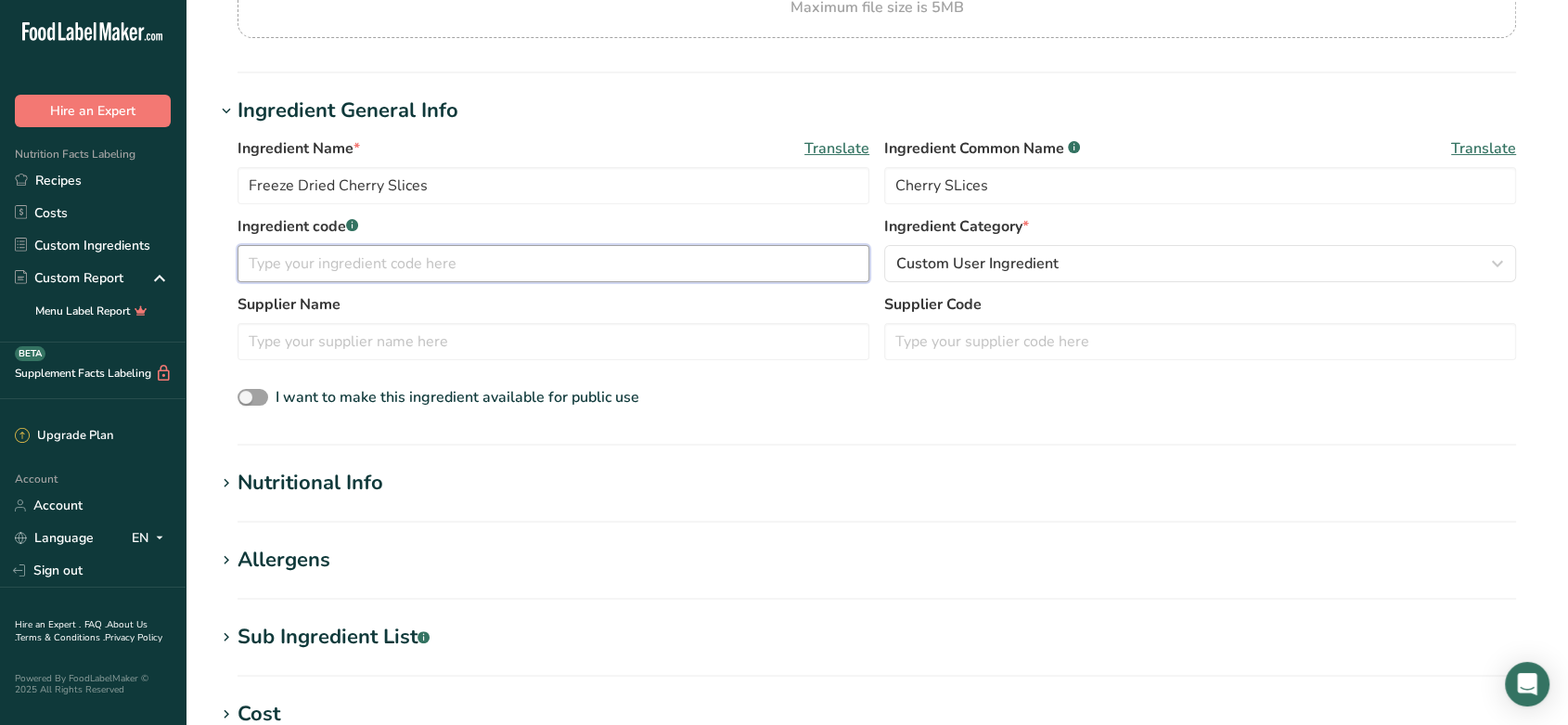 click at bounding box center (553, 264) 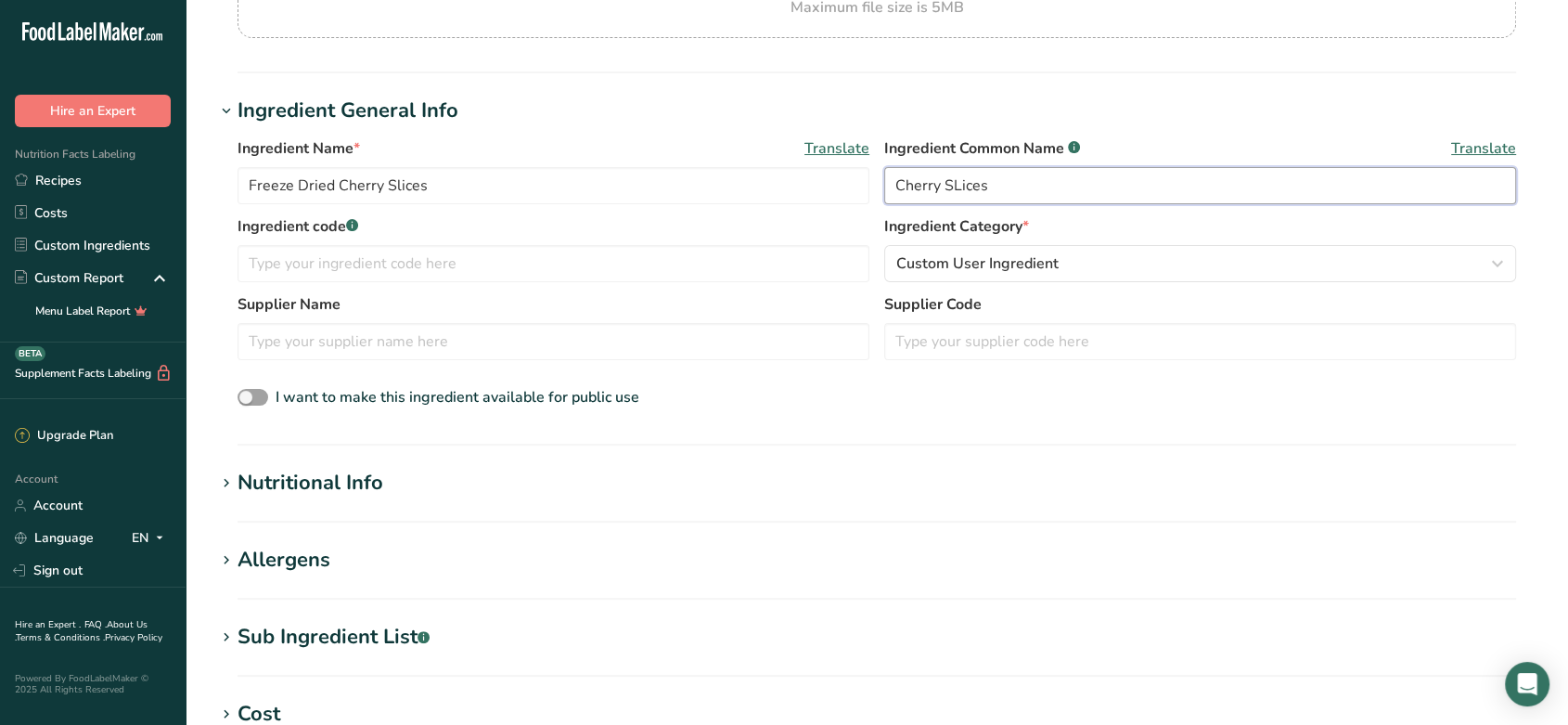 click on "Cherry SLices" at bounding box center (1200, 186) 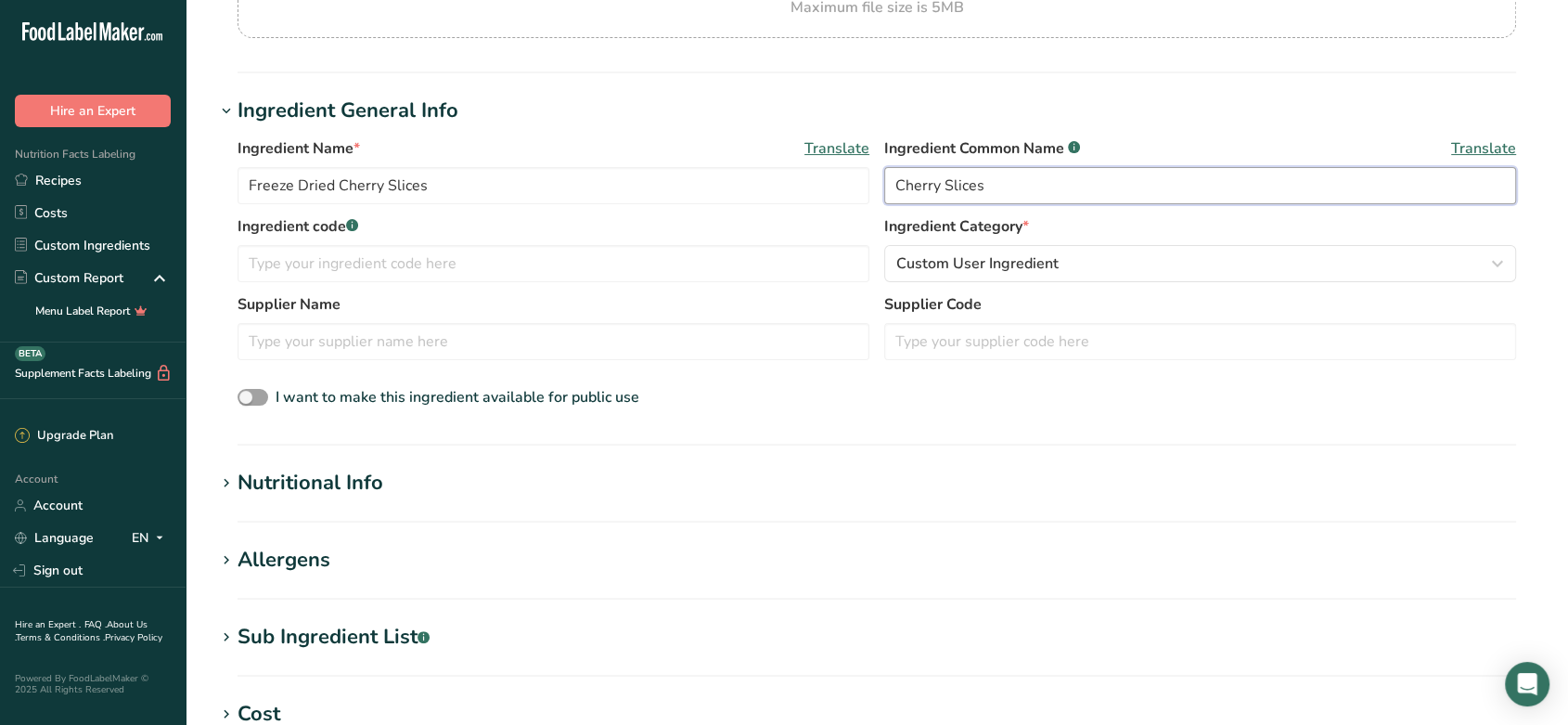 click on "Cherry Slices" at bounding box center [1200, 186] 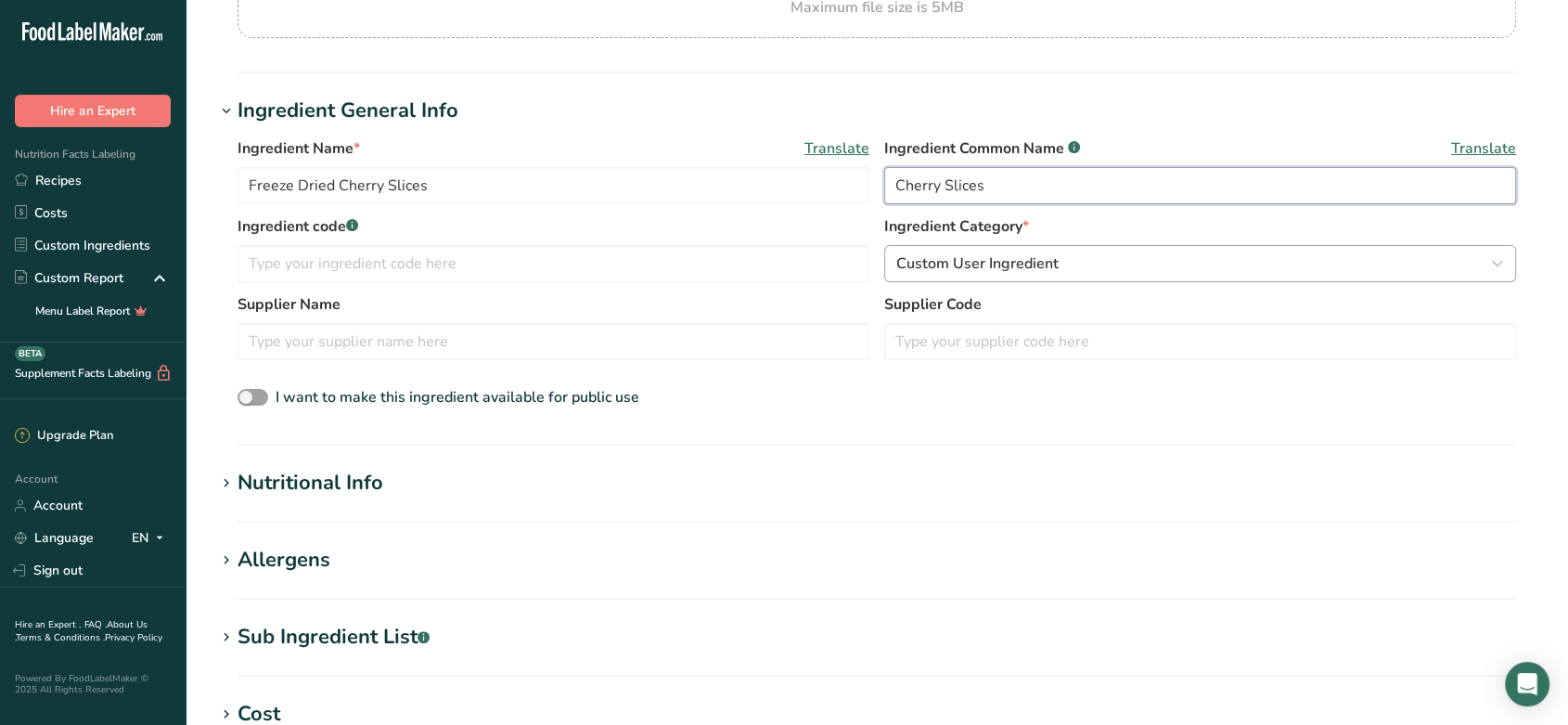 type on "Cherry Slices" 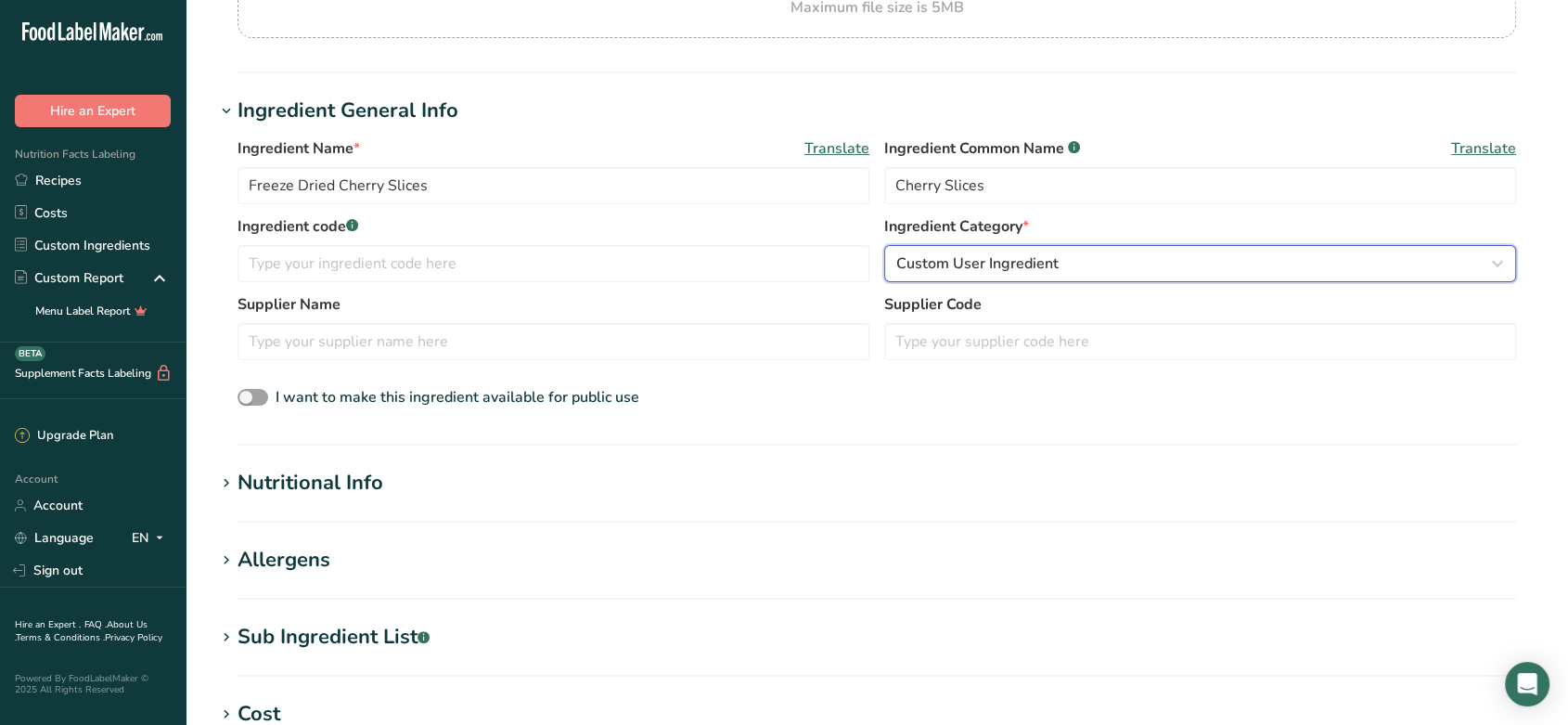 click on "Custom User Ingredient" at bounding box center (977, 264) 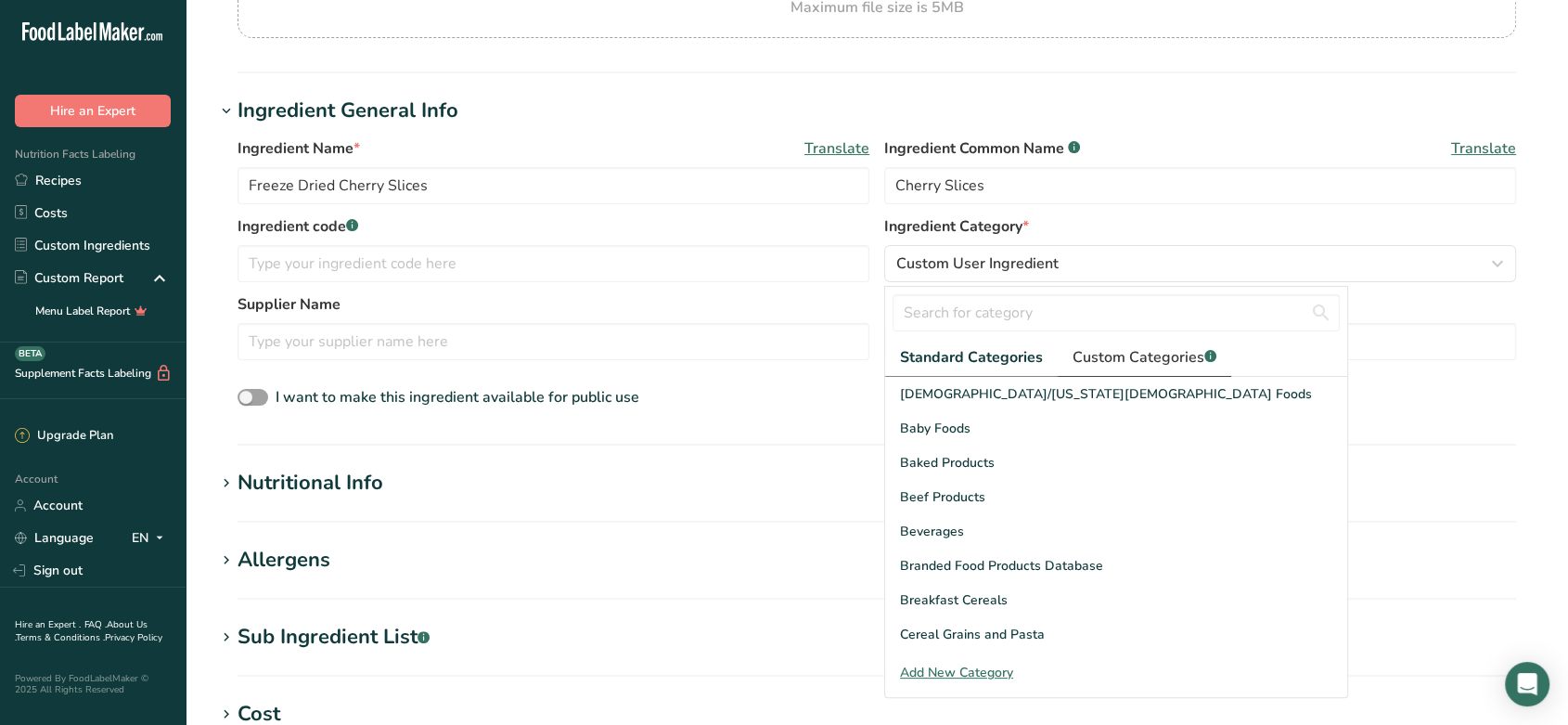 click on "Custom Categories
.a-a{fill:#347362;}.b-a{fill:#fff;}" at bounding box center (1144, 357) 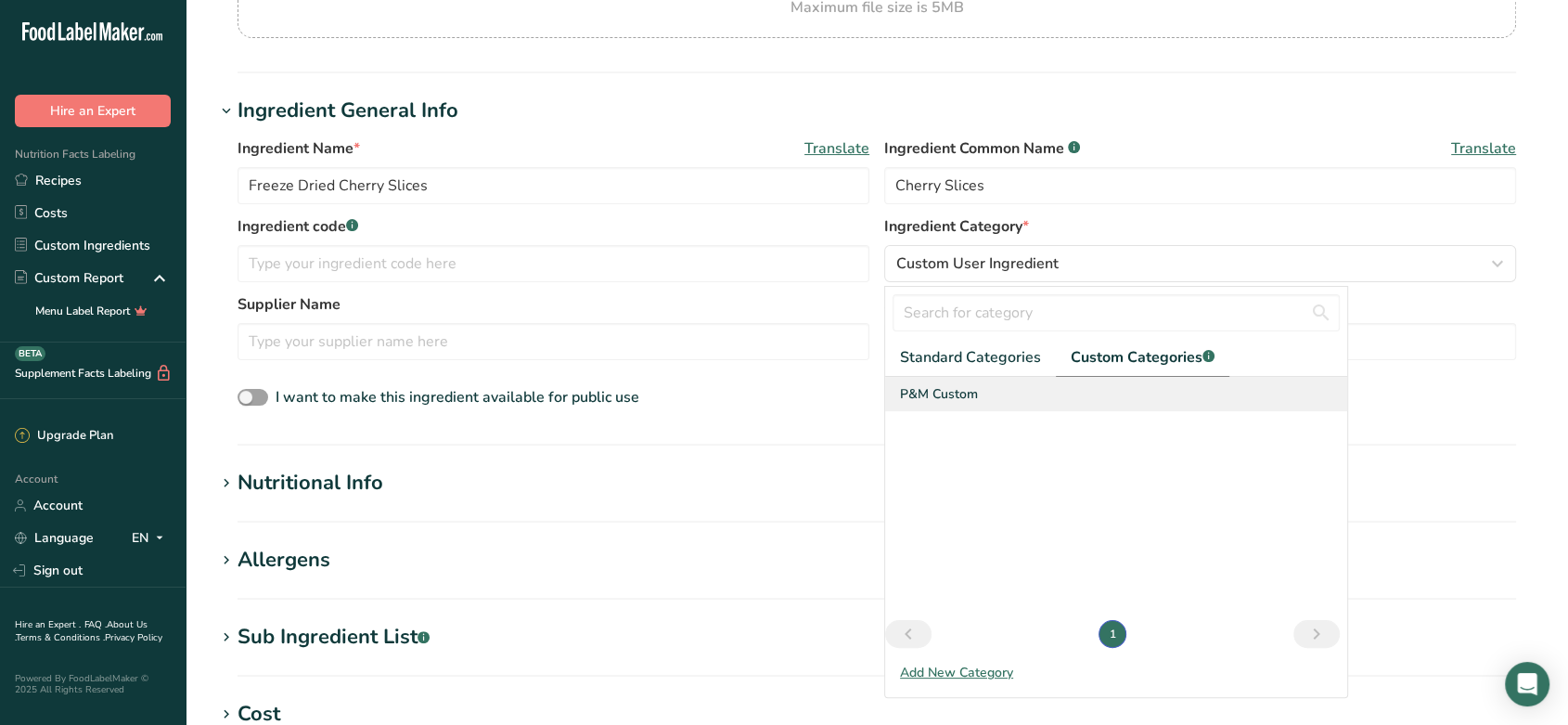 click on "P&M Custom" at bounding box center [939, 394] 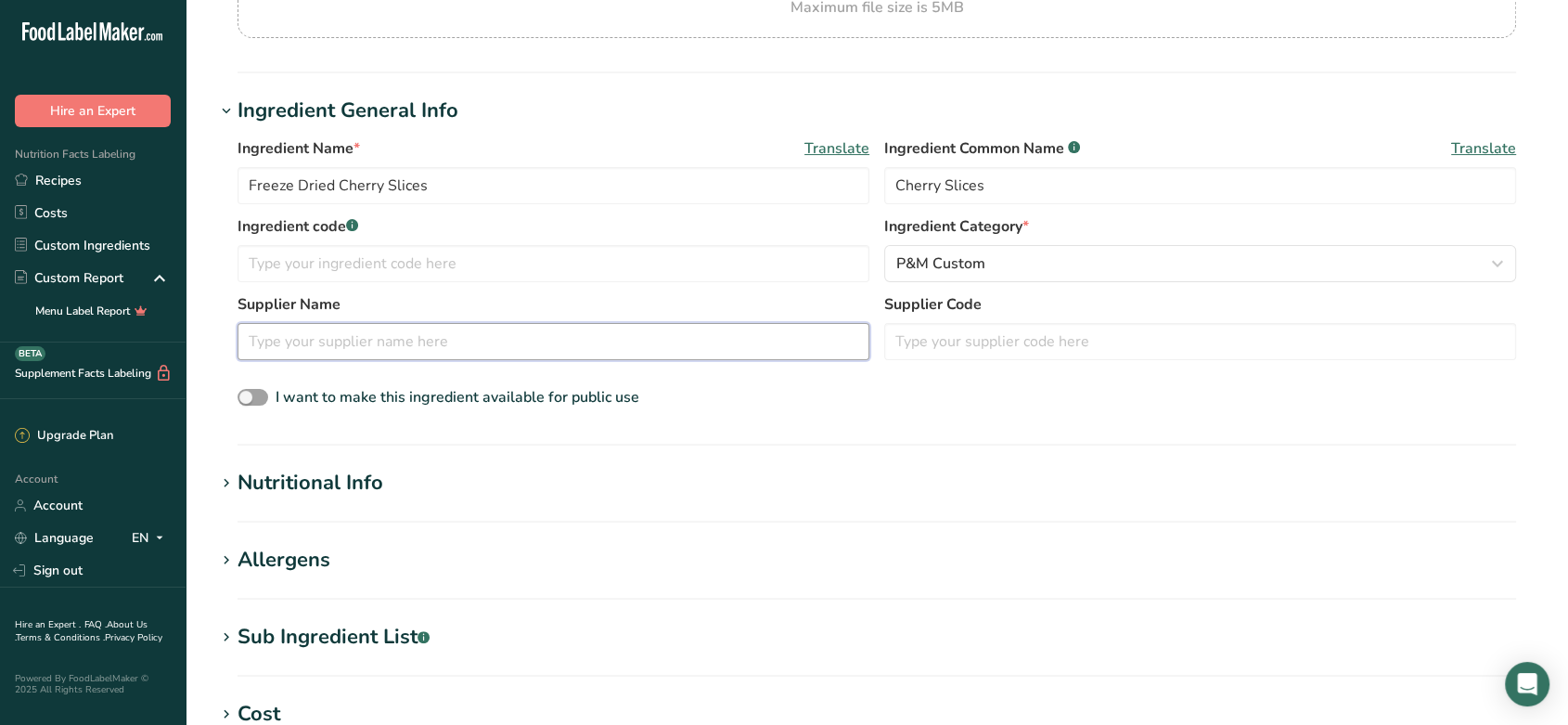 click at bounding box center (553, 342) 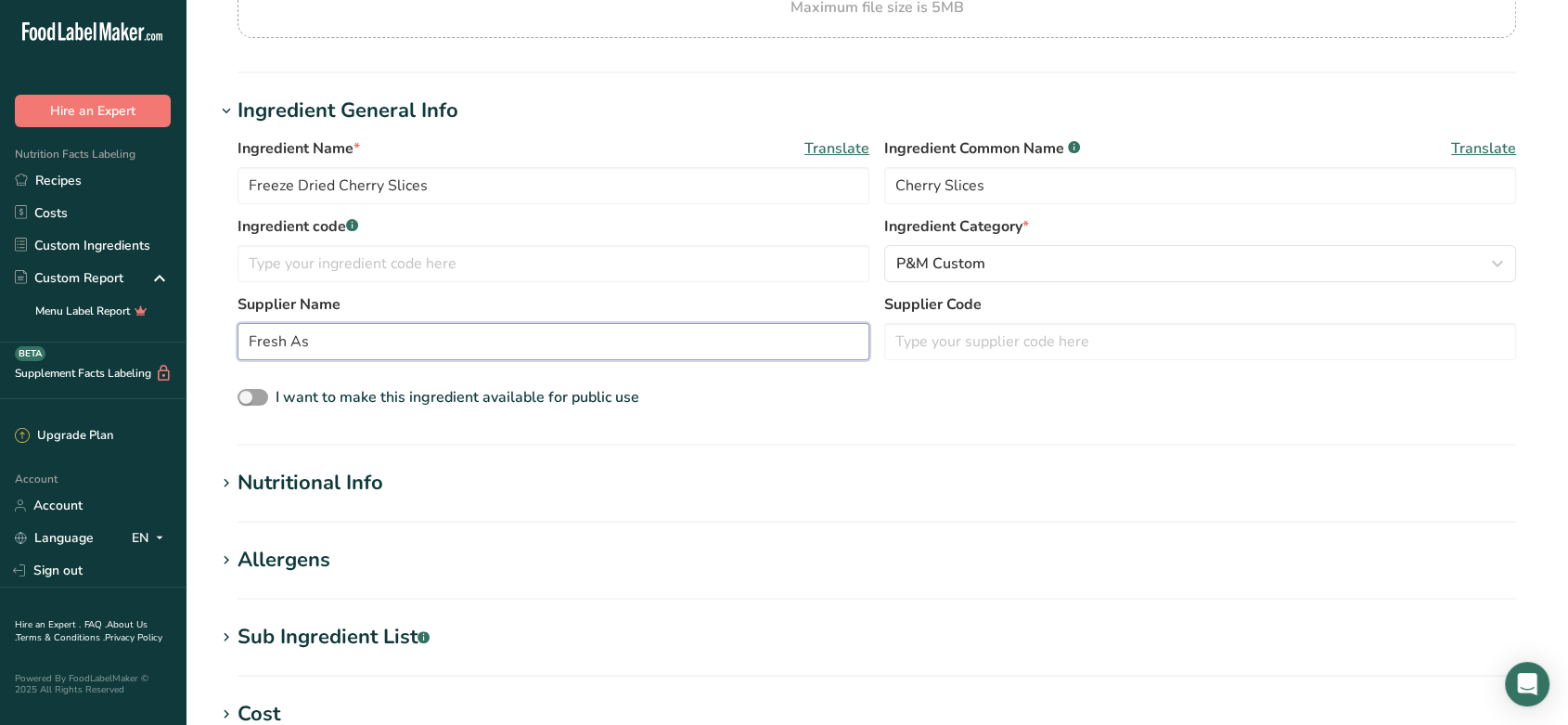 type on "Fresh As" 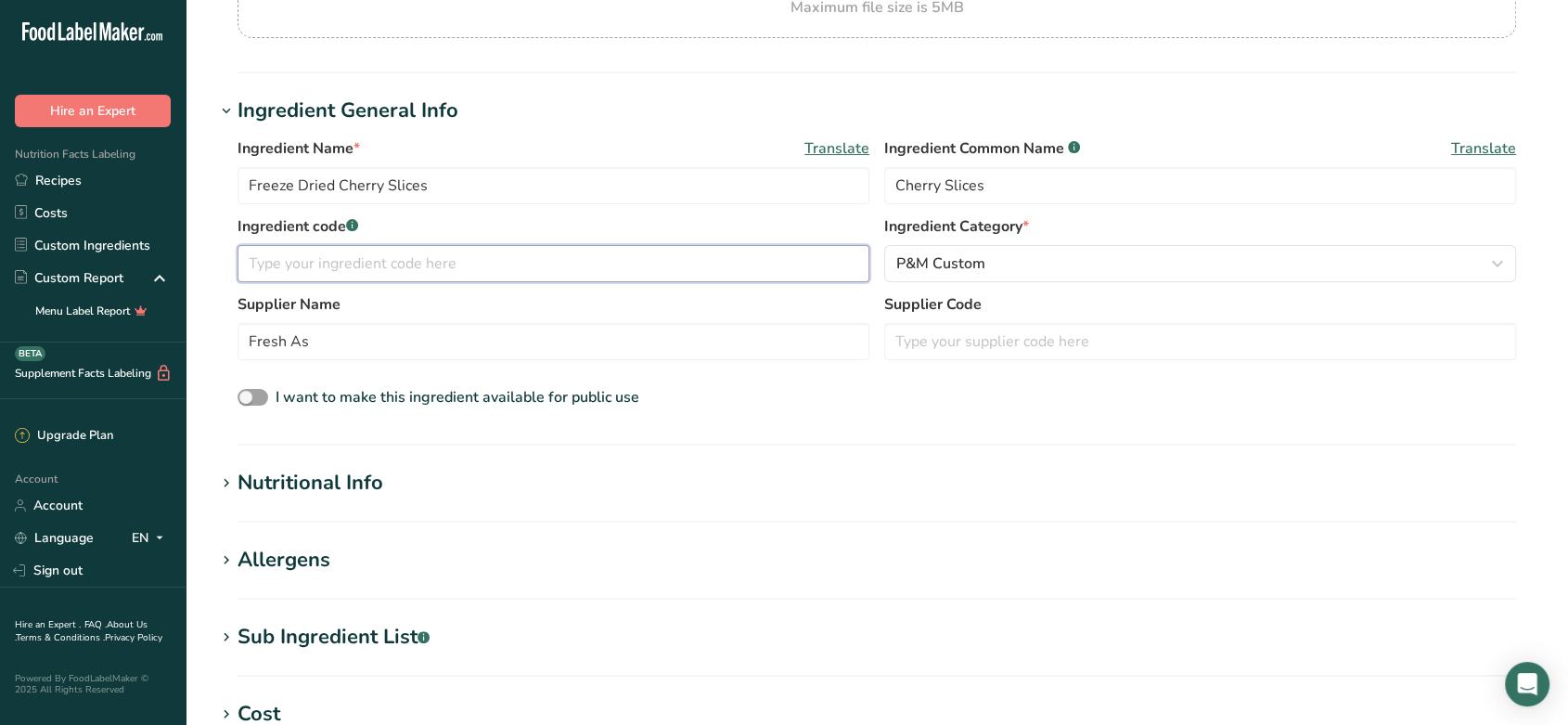 click at bounding box center (553, 264) 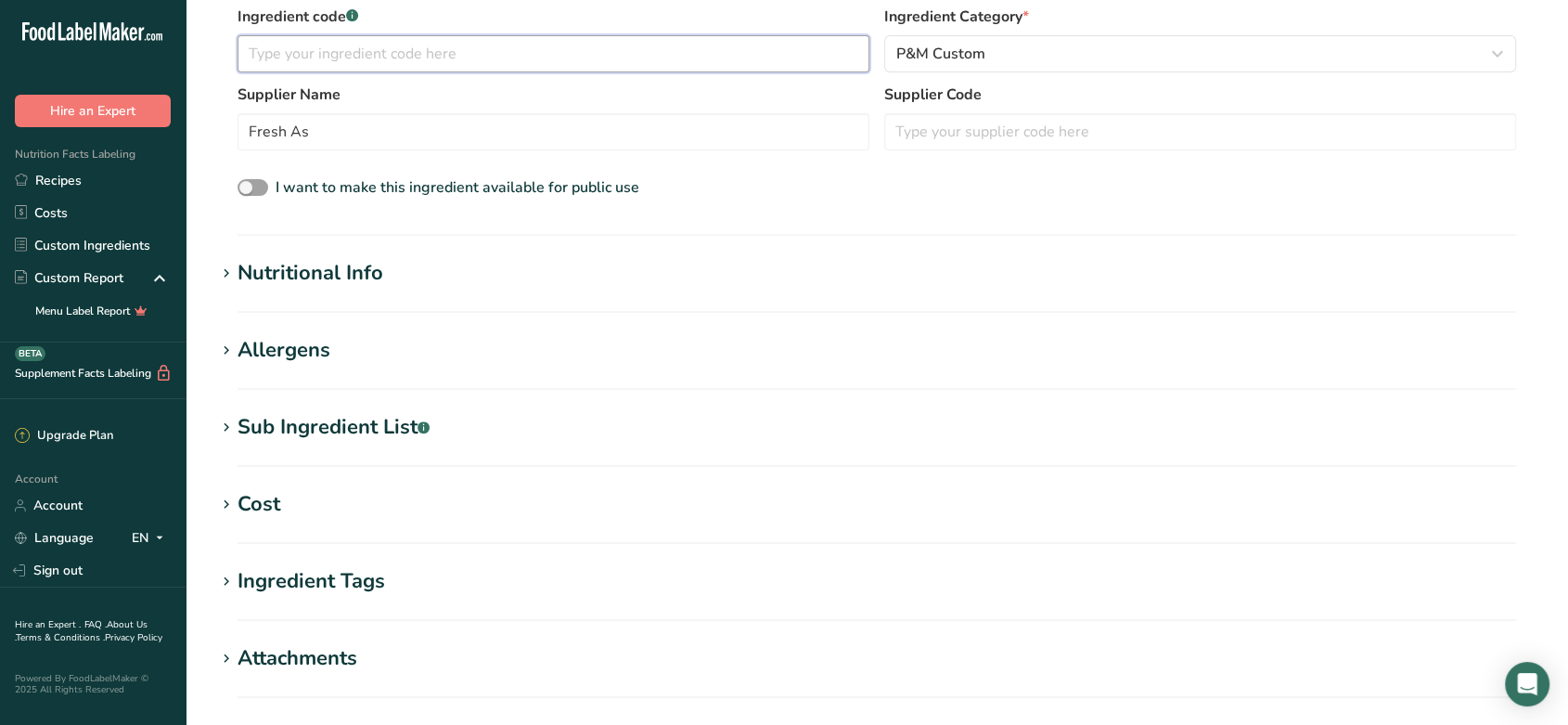 scroll, scrollTop: 466, scrollLeft: 0, axis: vertical 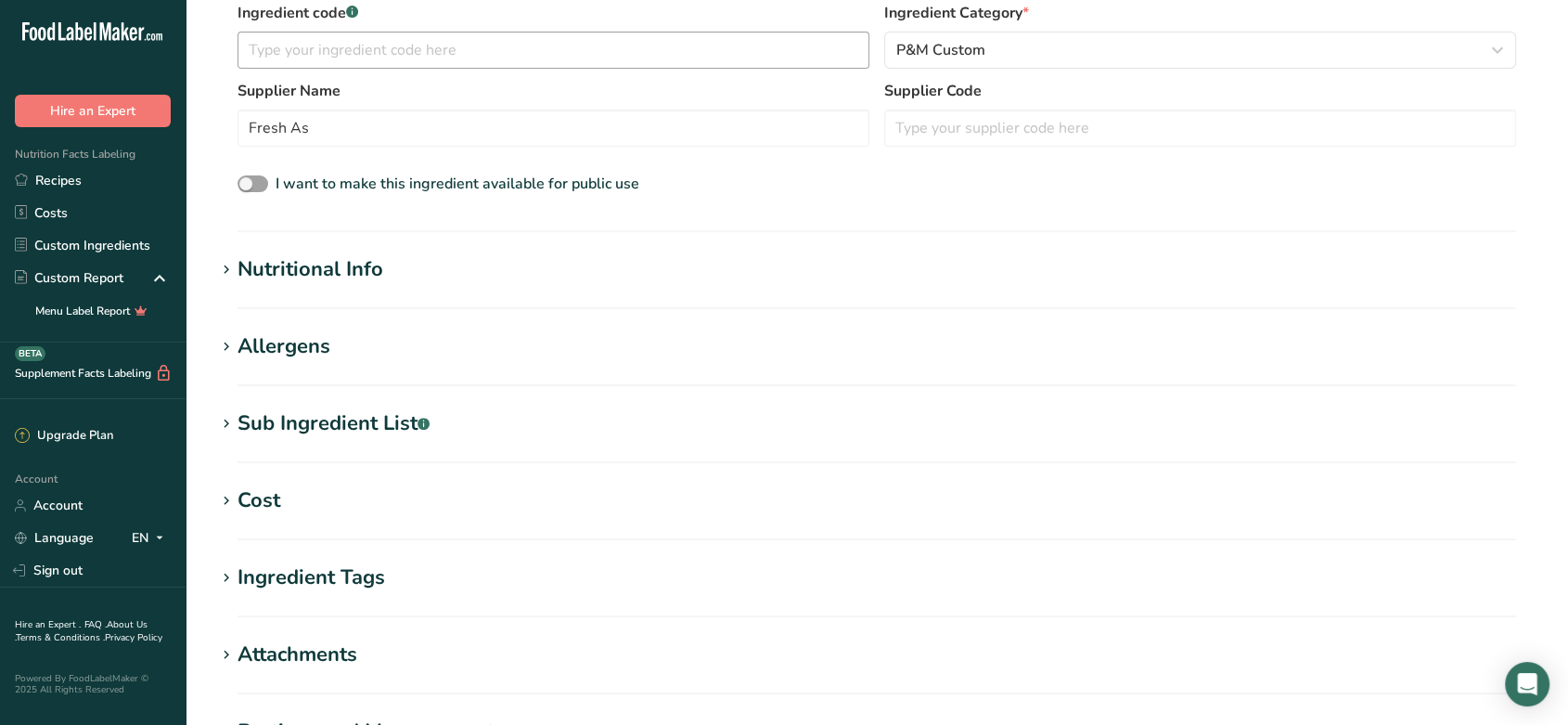 click on "Nutritional Info" at bounding box center (310, 269) 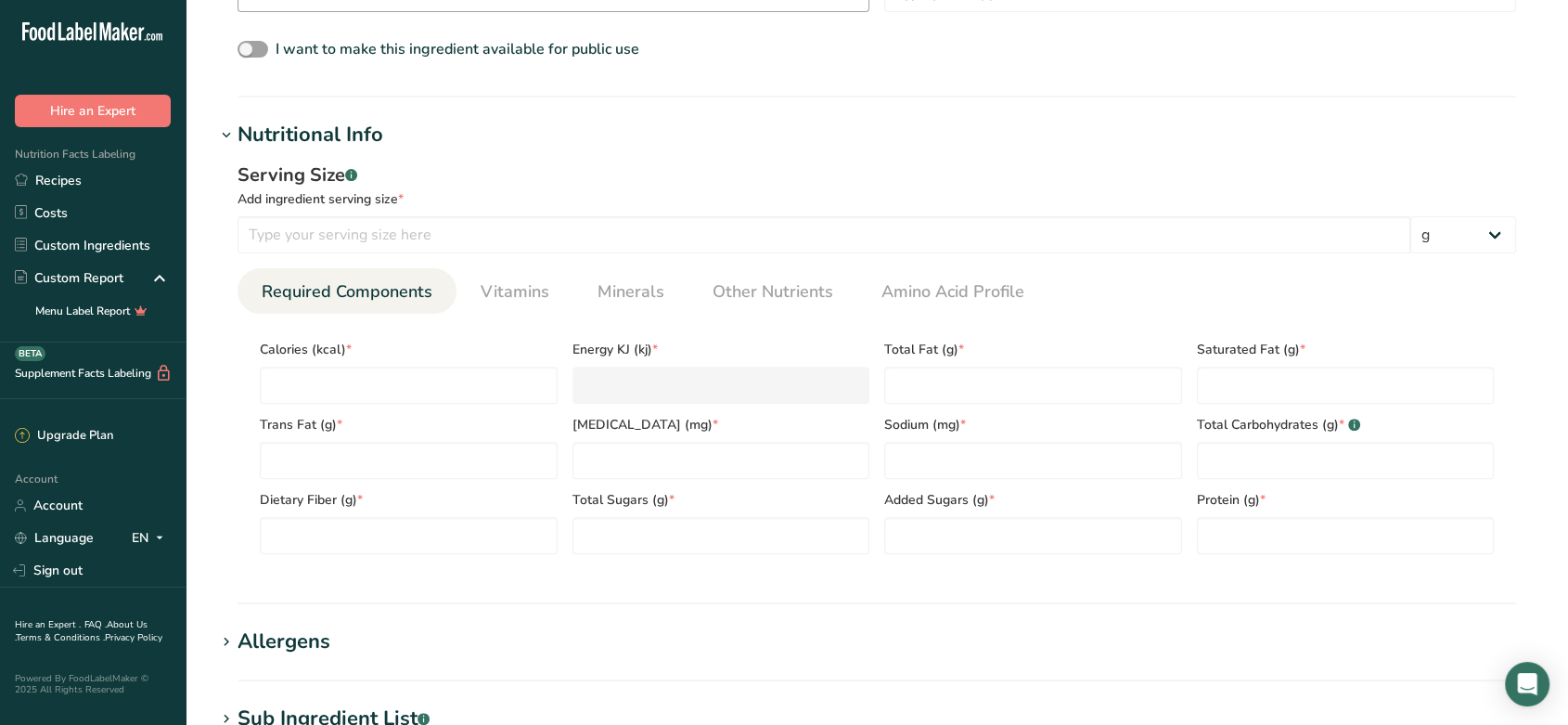 scroll, scrollTop: 602, scrollLeft: 0, axis: vertical 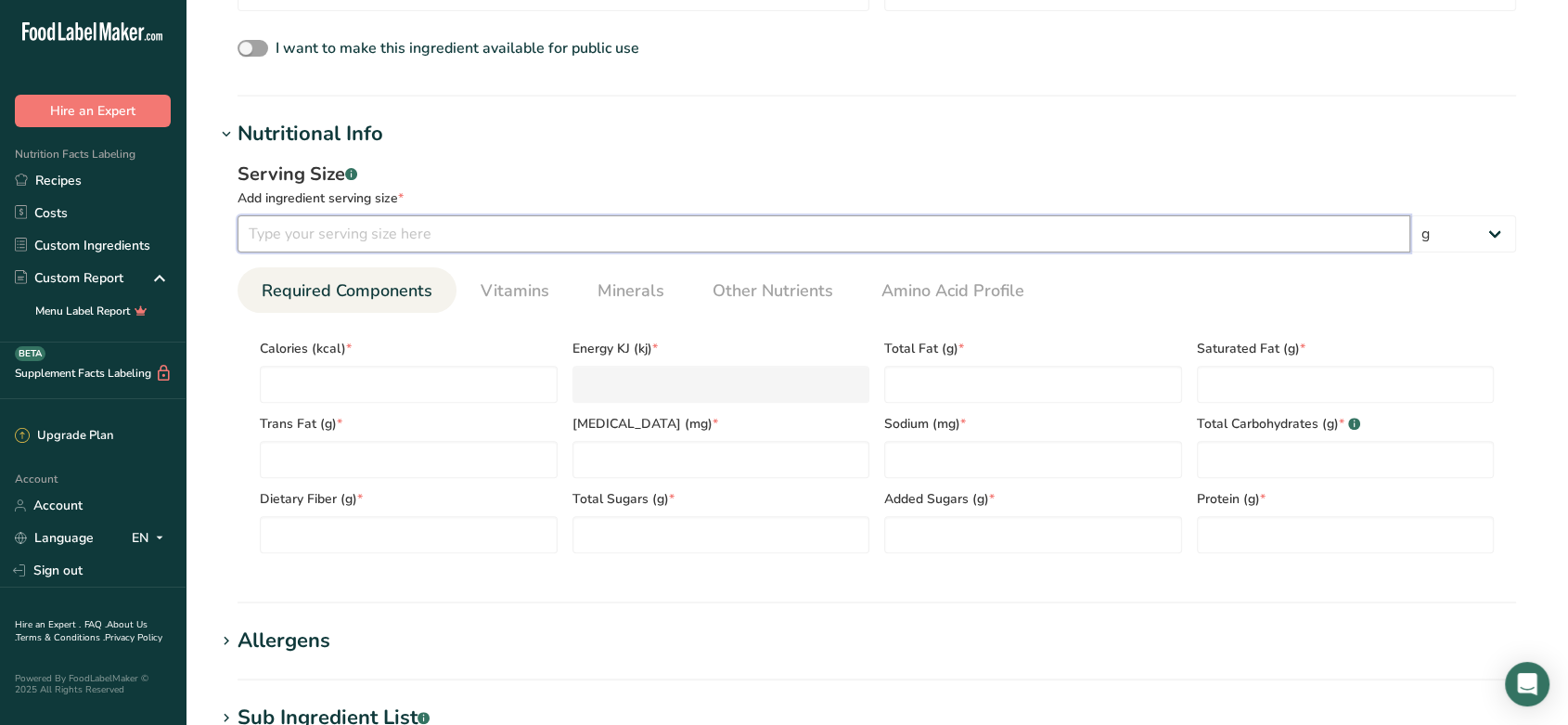 click at bounding box center [824, 234] 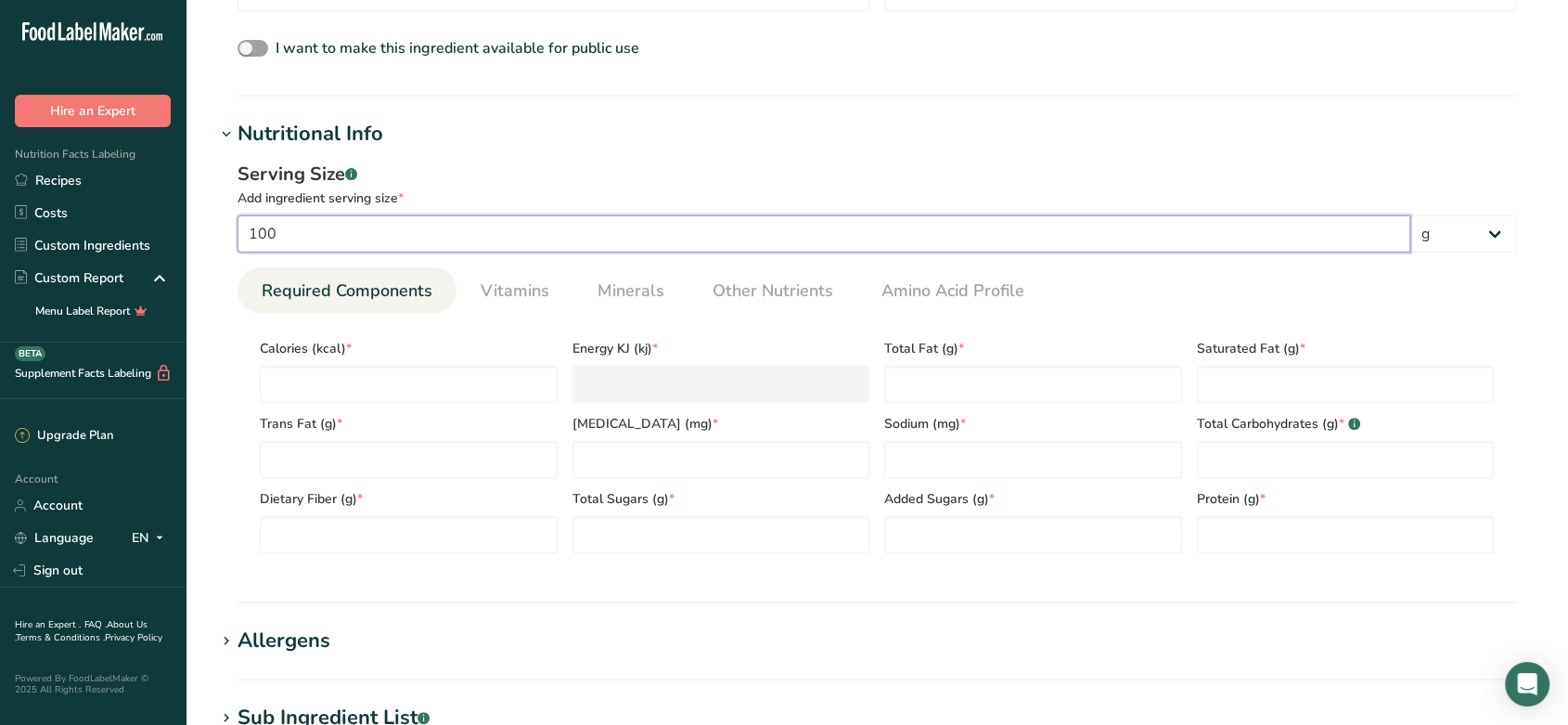 type on "100" 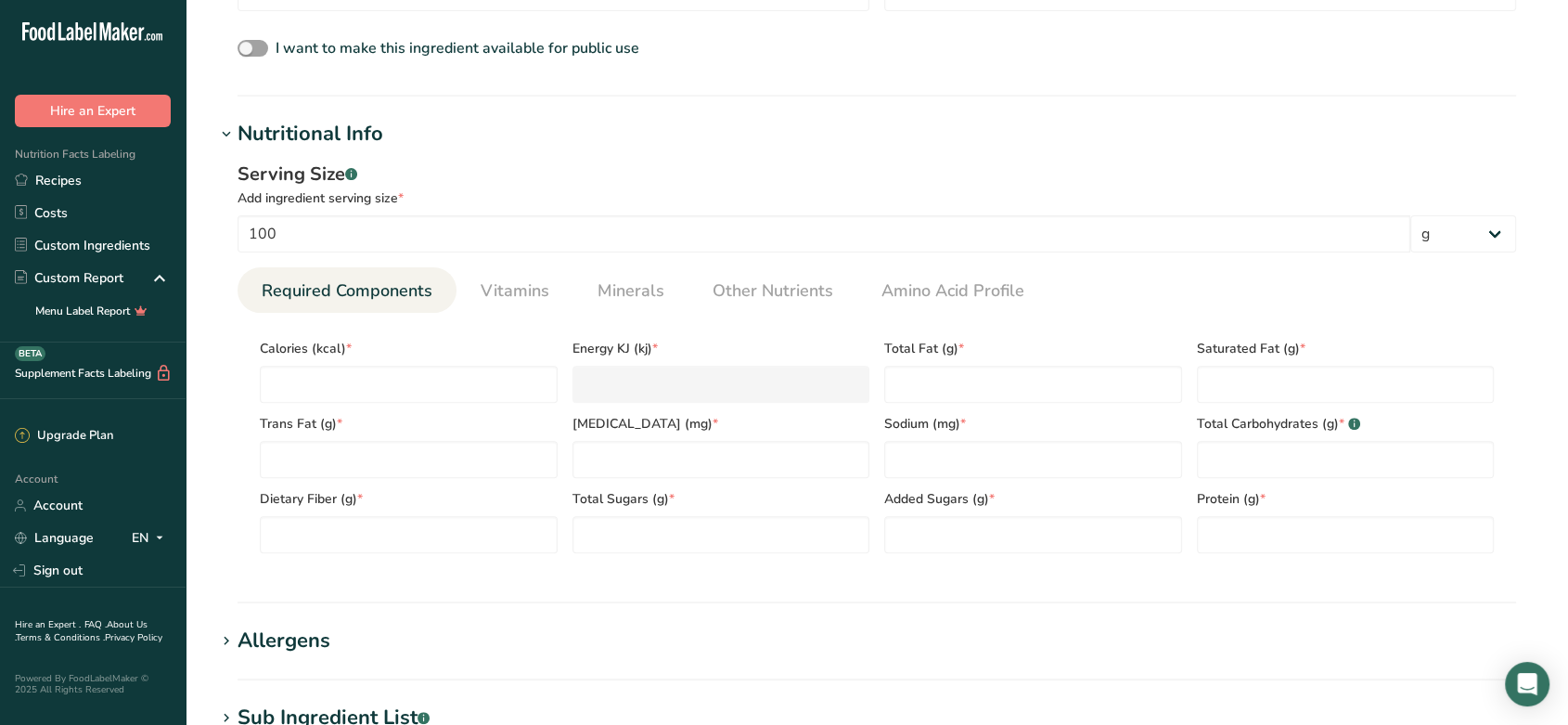 click on "Add new ingredient
Ingredient Spec Sheet
.a-a{fill:#347362;}.b-a{fill:#fff;}
Upload an ingredient spec sheet or an image of a nutrition label, and our AI assistant will automatically fill-in the nutrients.
Drop your files here or click to upload
Maximum file size is 5MB
Ingredient General Info
Ingredient Name *
Translate
Freeze Dried Cherry Slices
Ingredient Common Name
.a-a{fill:#347362;}.b-a{fill:#fff;}
Translate
Cherry Slices
Ingredient code
.a-a{fill:#347362;}.b-a{fill:#fff;}
Ingredient Category *
P&M Custom
Standard Categories
.a-a{fill:#347362;}.b-a{fill:#fff;}" at bounding box center (877, 315) 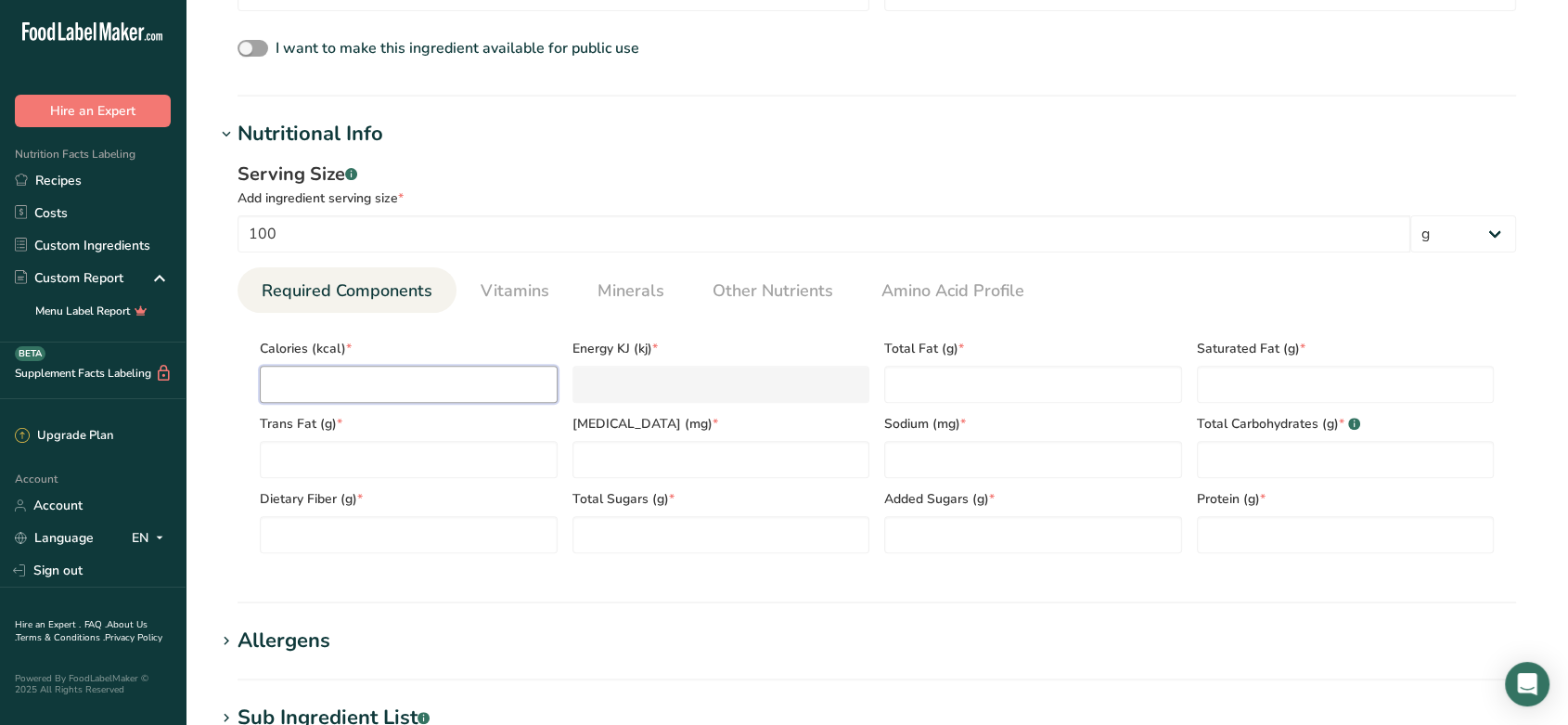 click at bounding box center (408, 384) 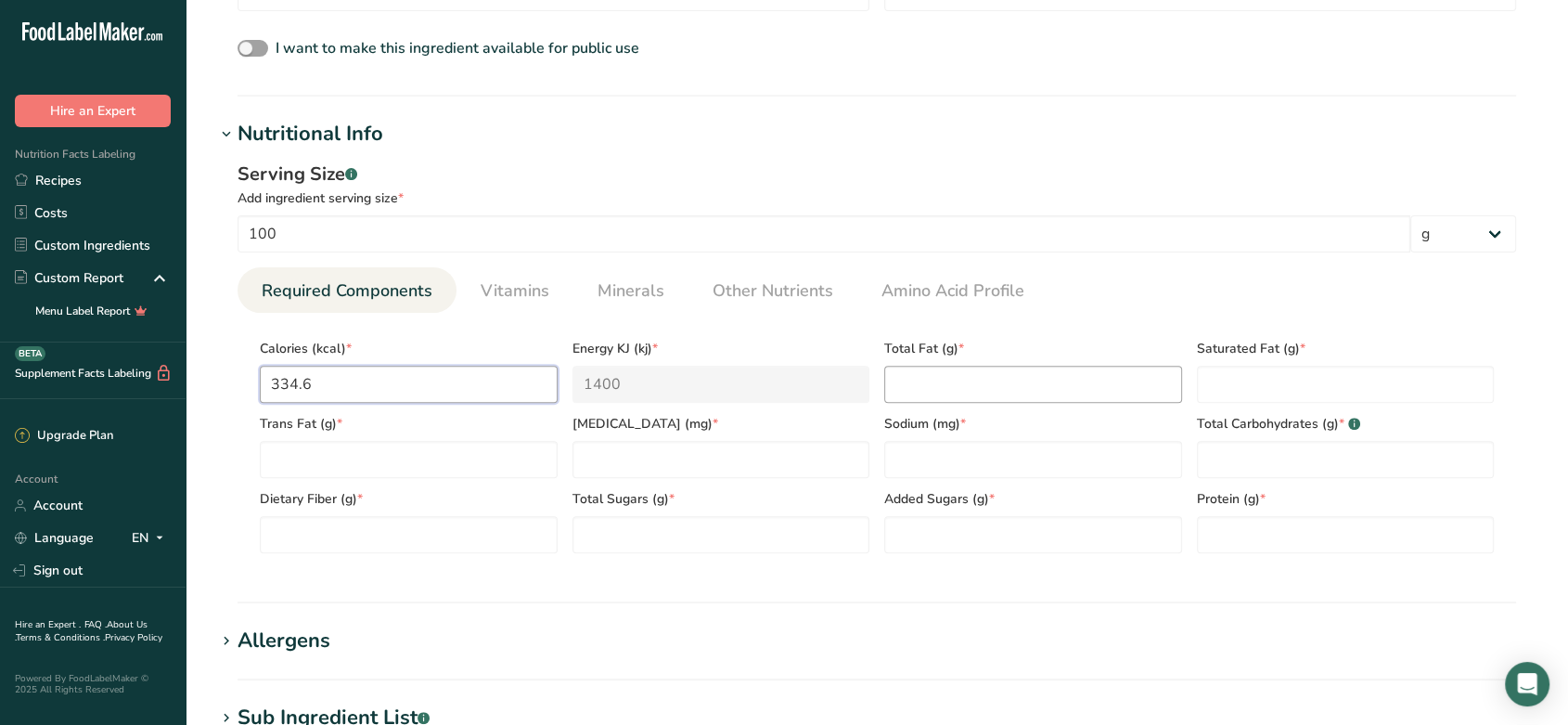 type on "334.6" 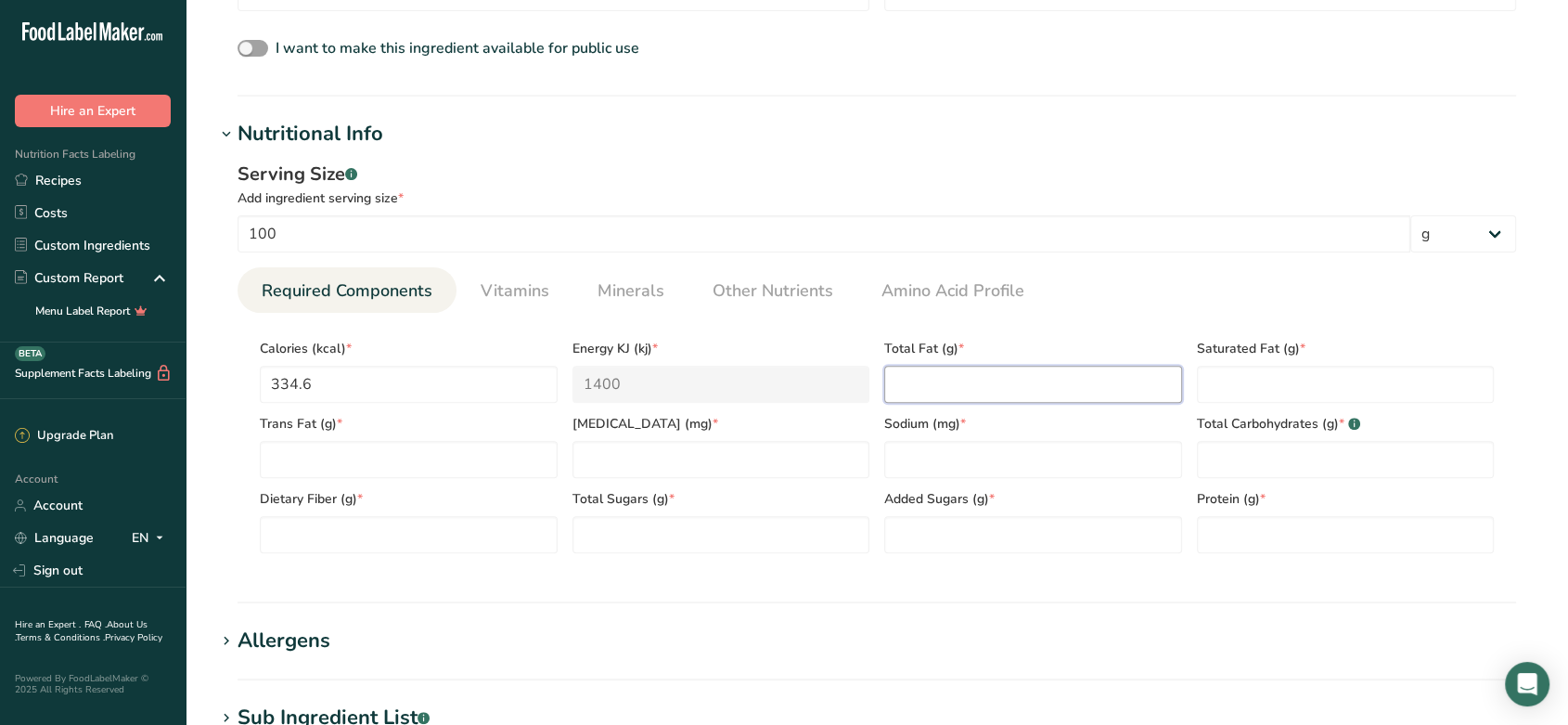click at bounding box center (1033, 384) 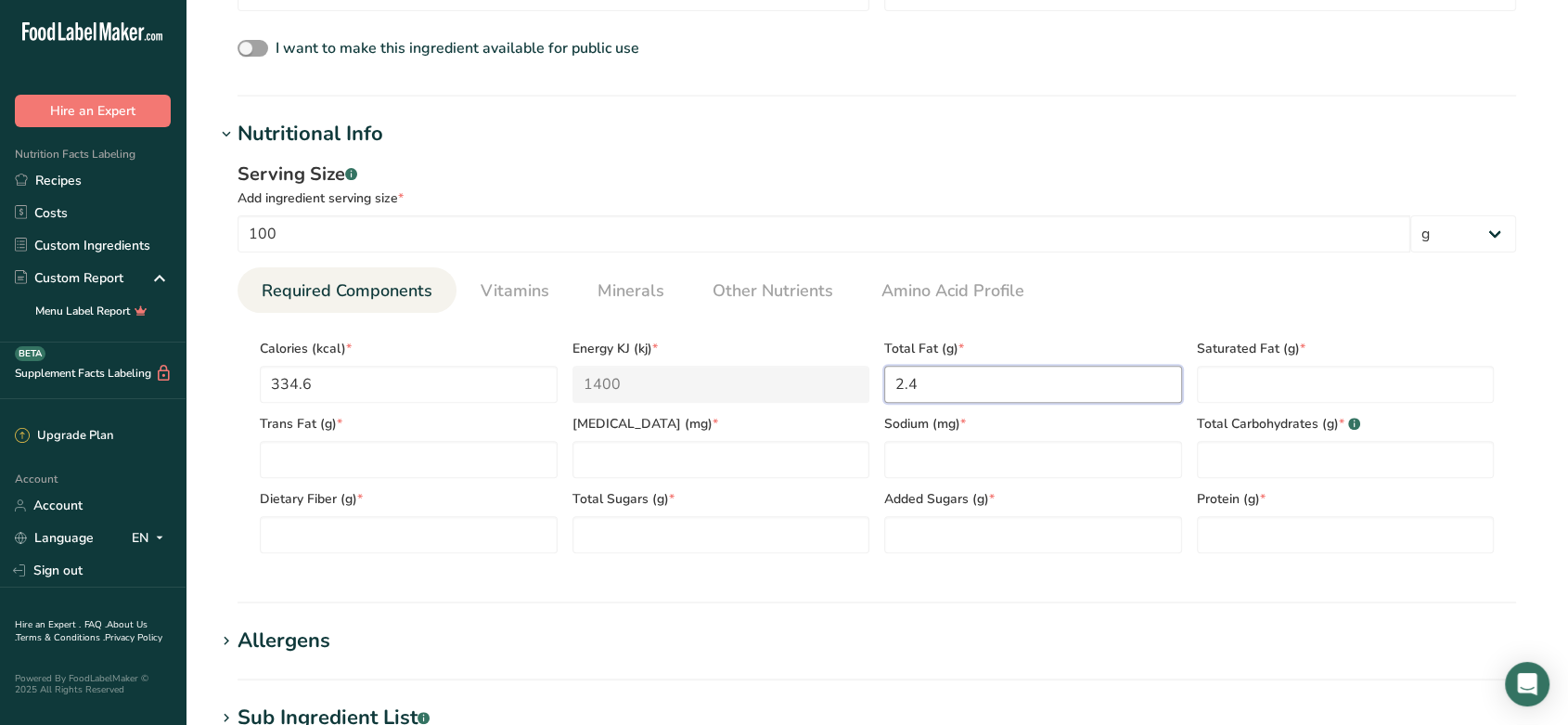 type on "2.4" 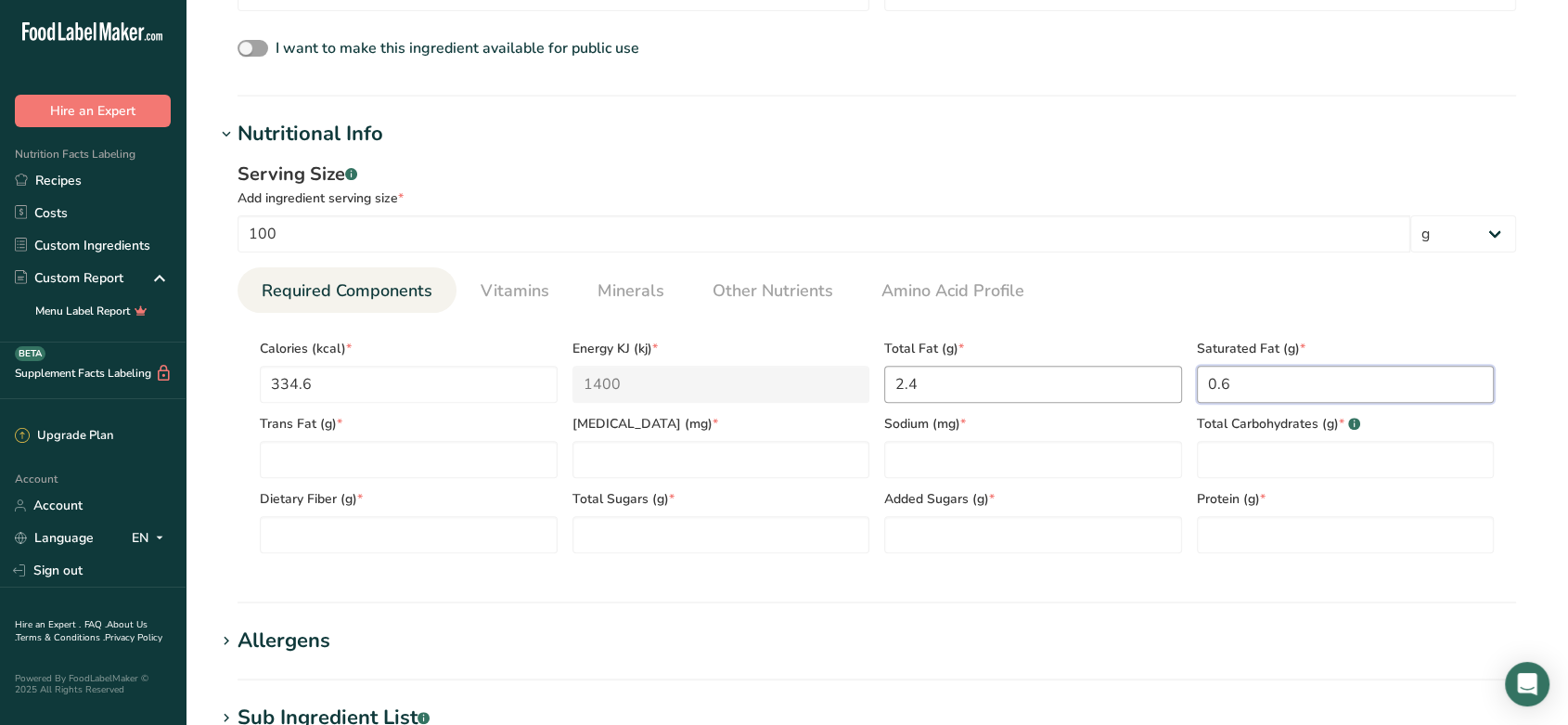 type on "0.6" 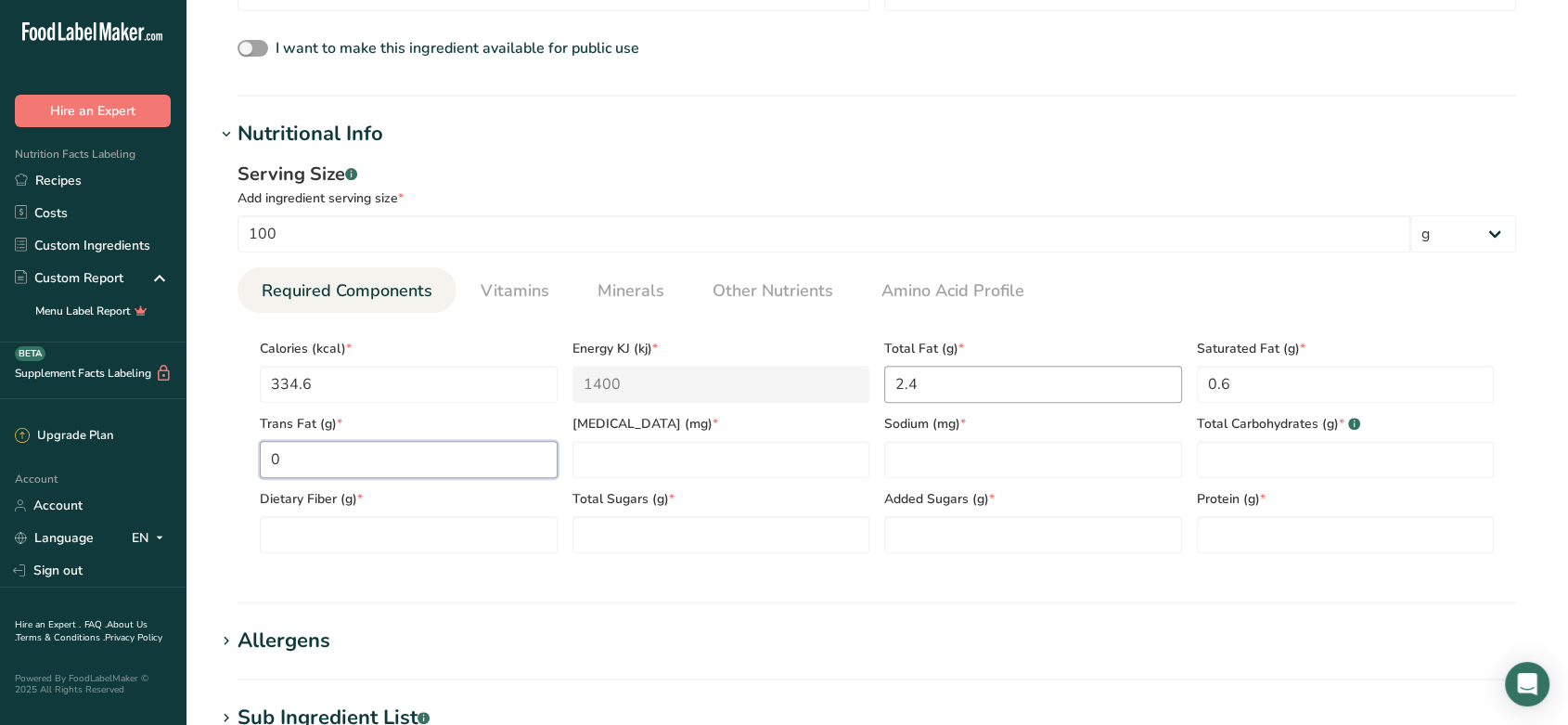 type on "0" 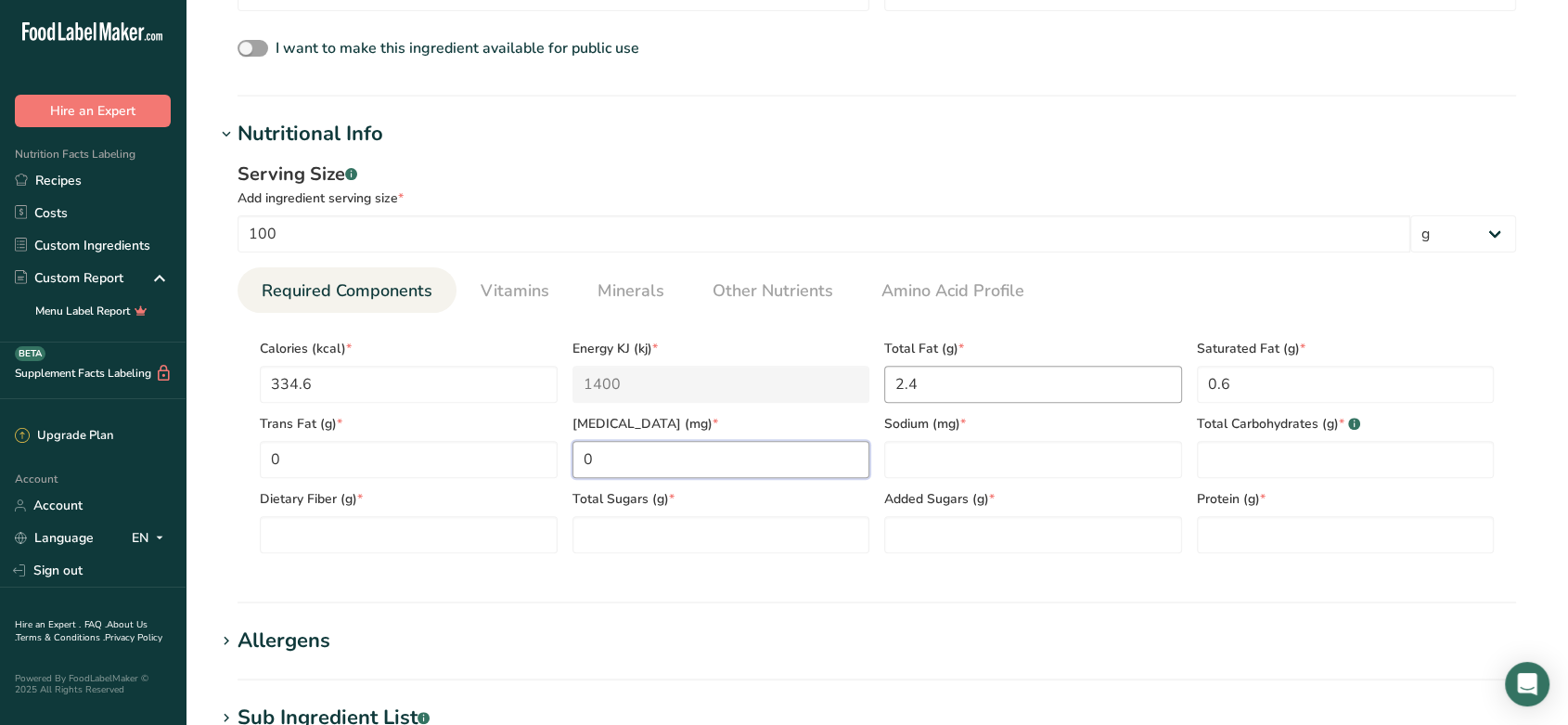 type on "0" 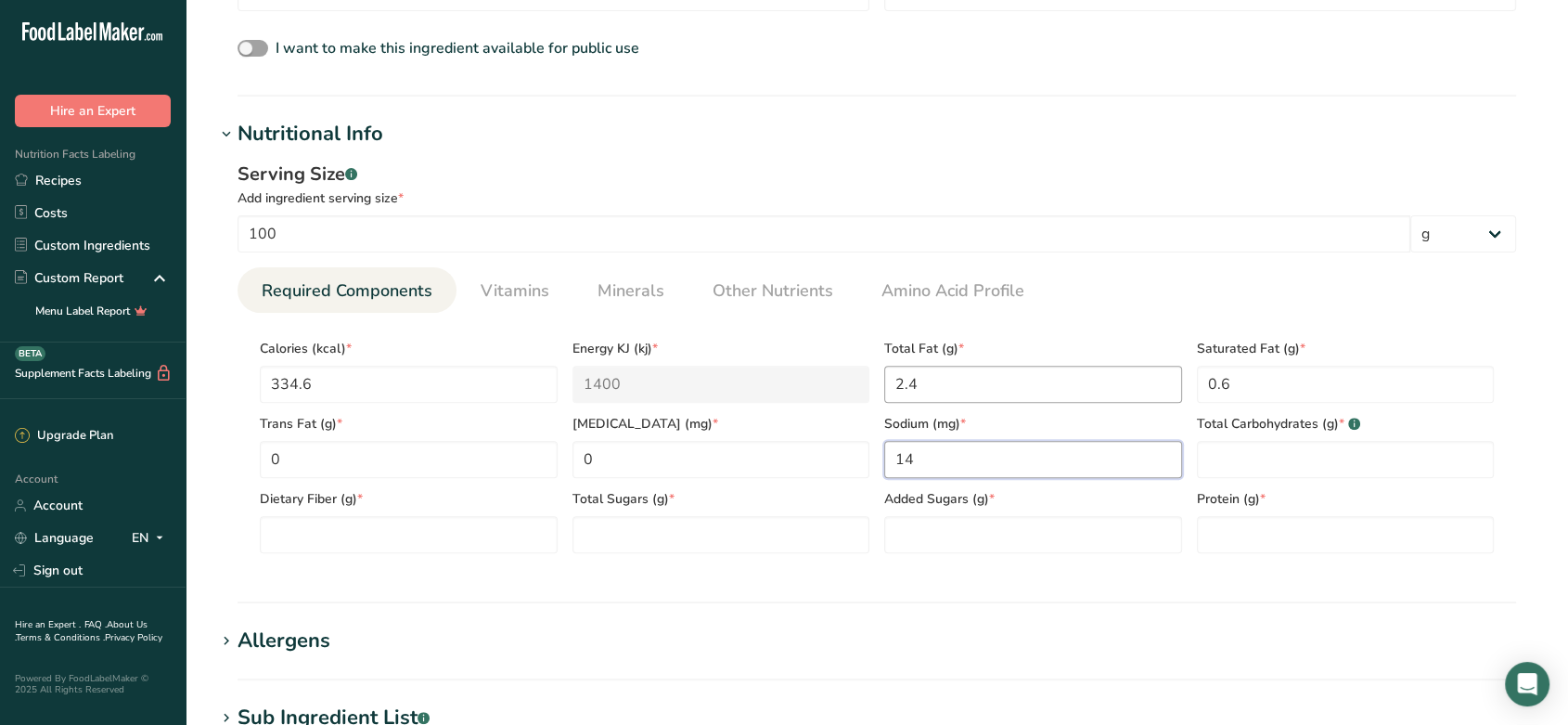 type on "14" 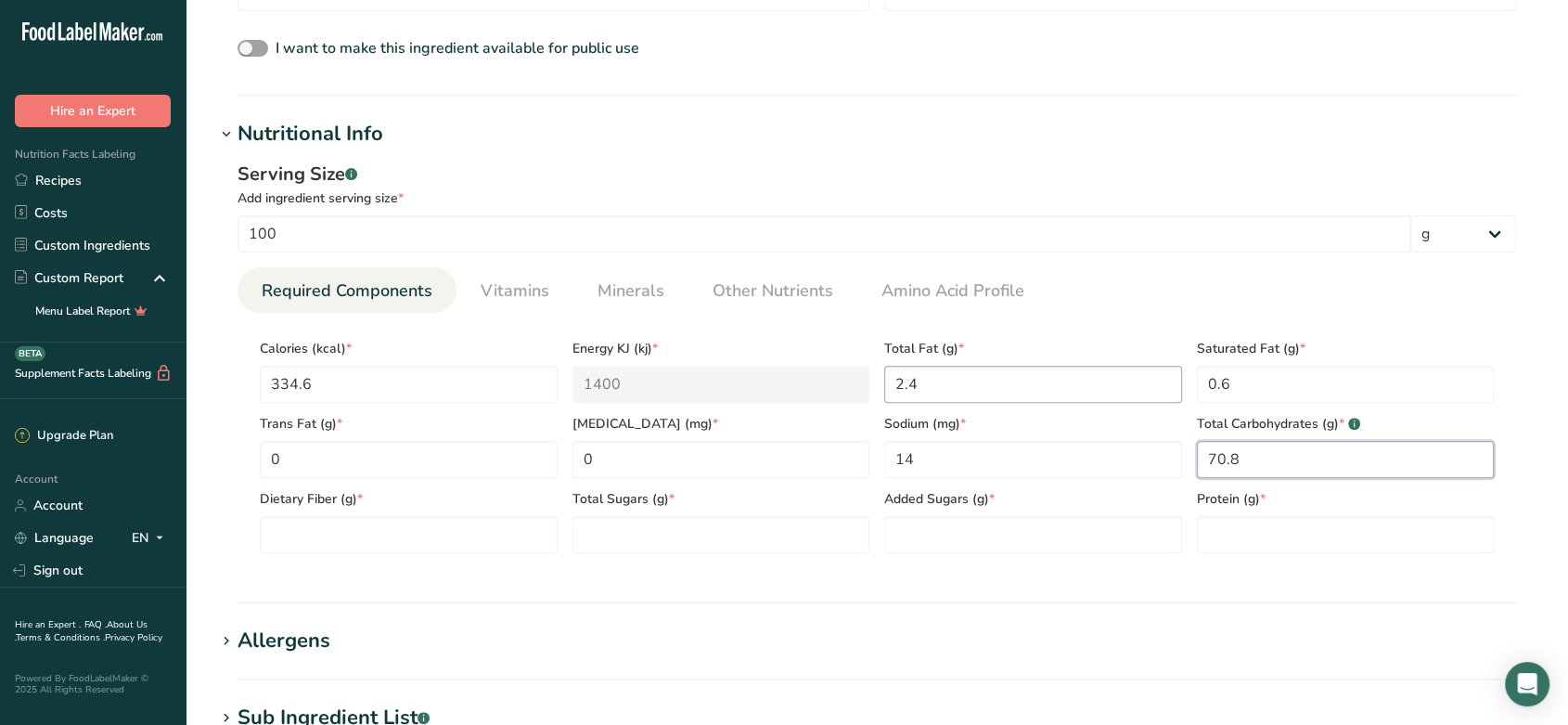 type on "70.8" 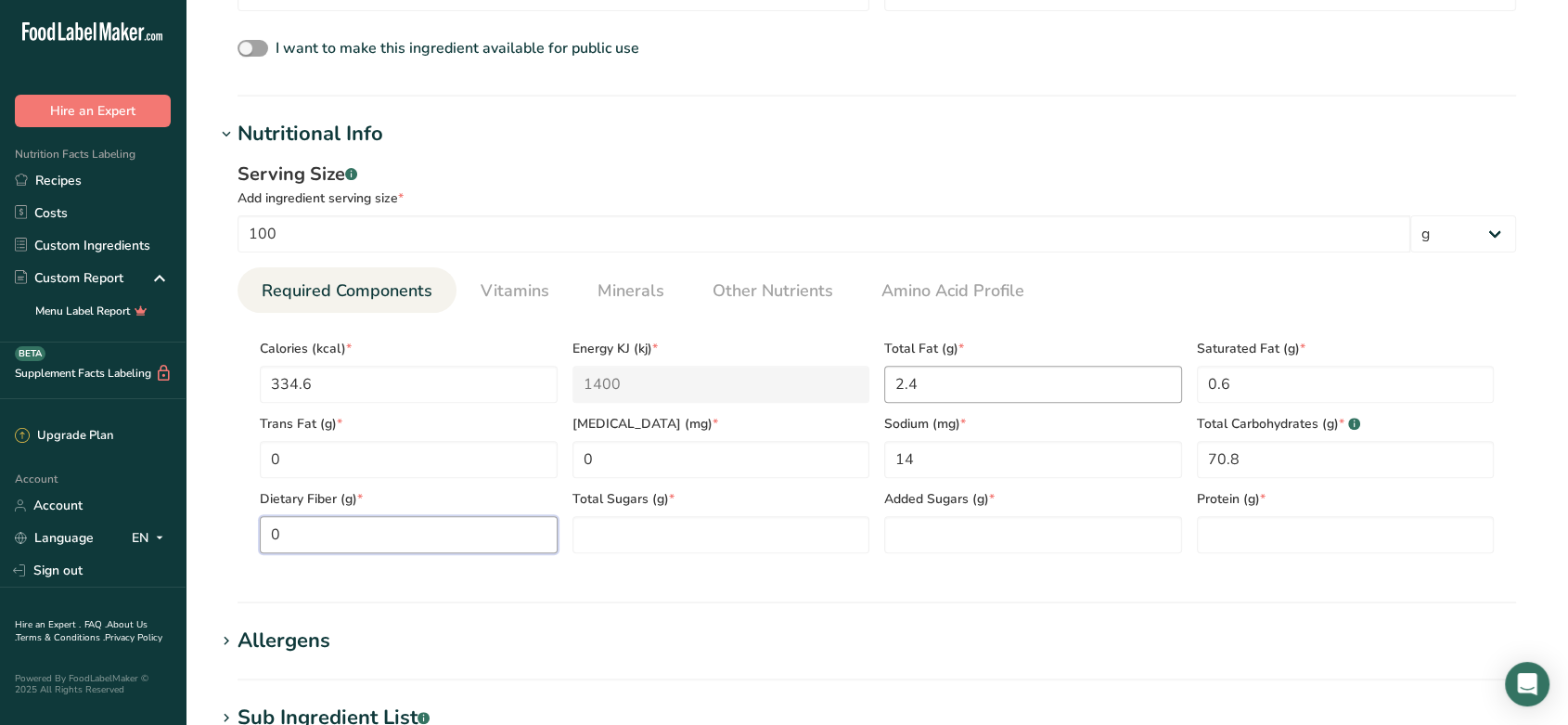 type on "0" 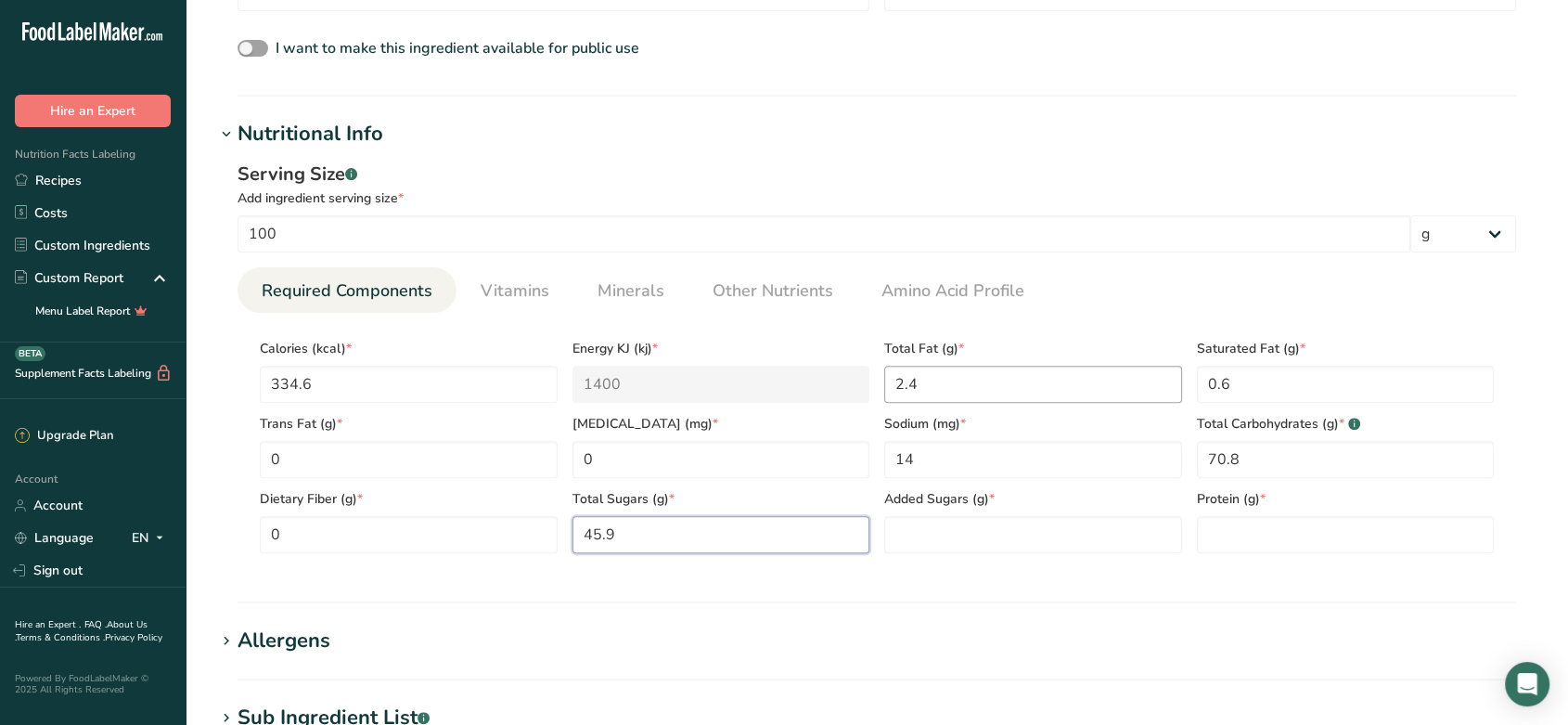 type on "45.9" 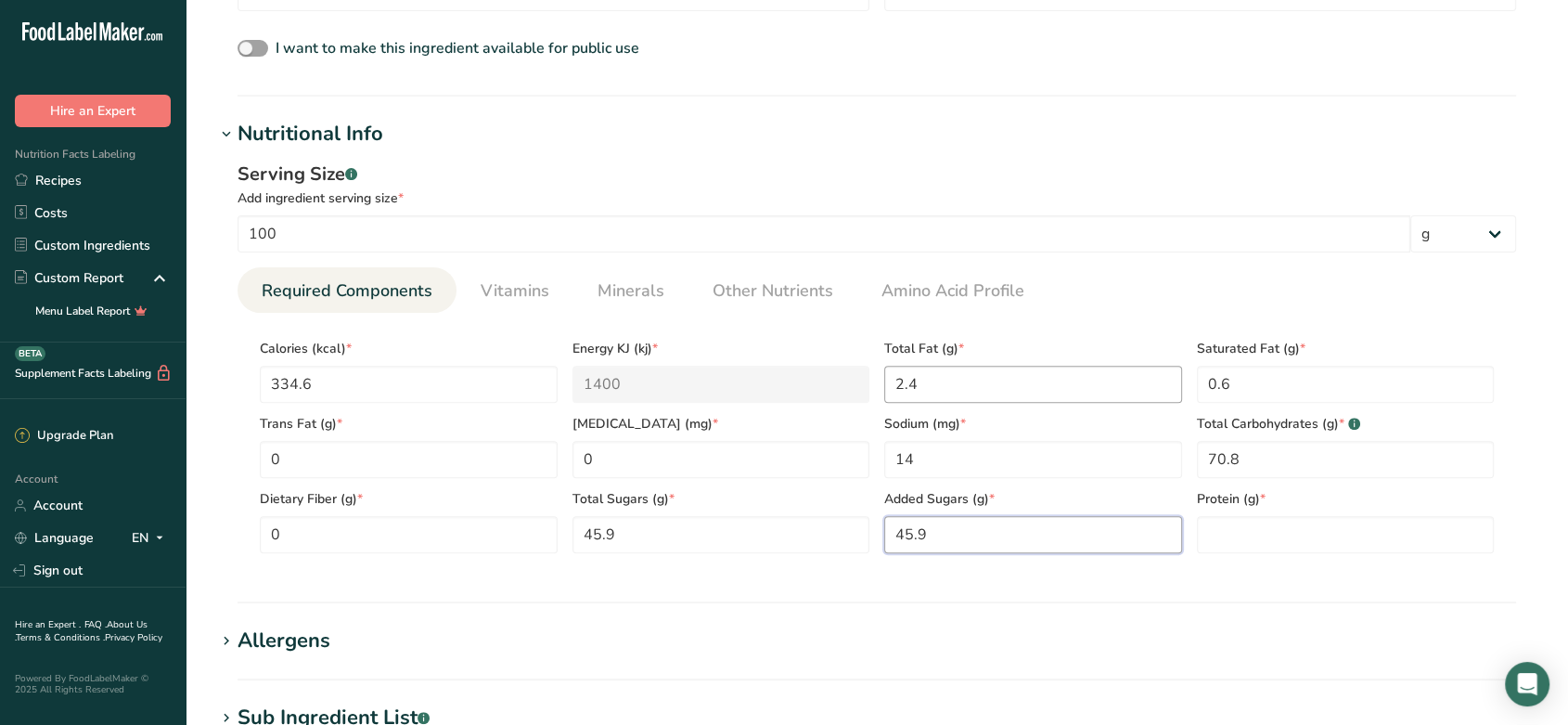 type on "45.9" 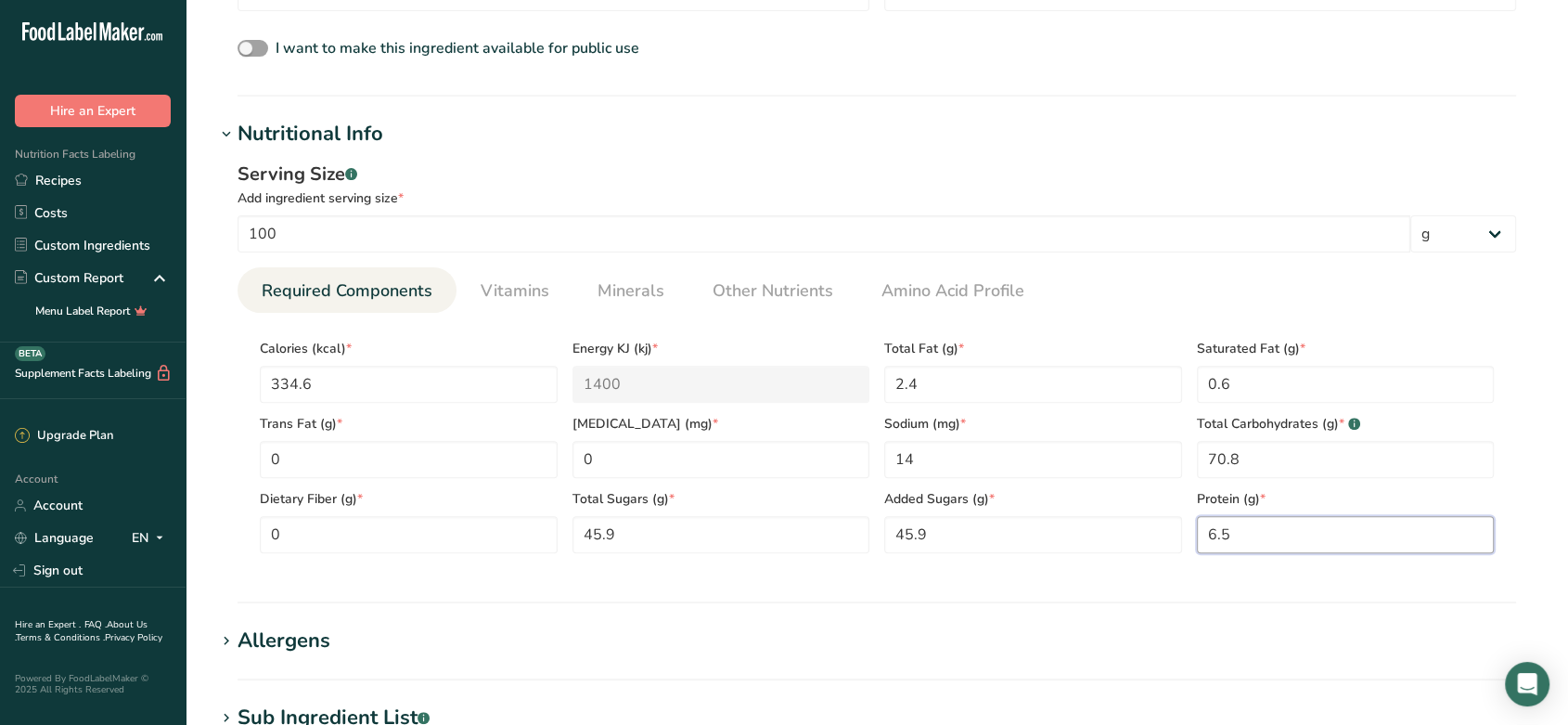 type on "6.5" 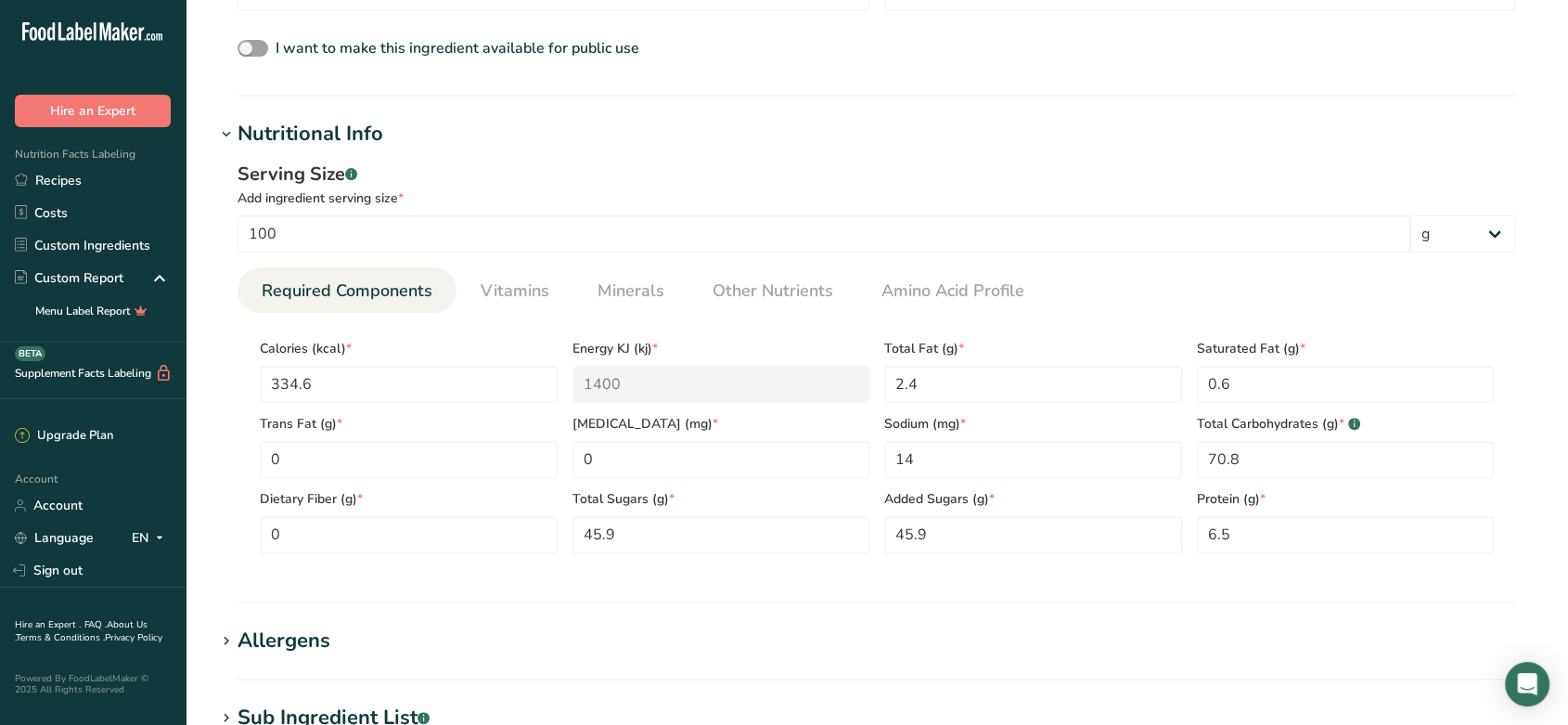 click on "Serving Size
.a-a{fill:#347362;}.b-a{fill:#fff;}
Add ingredient serving size *   100
g
kg
mg
mcg
lb
oz
l
mL
fl oz
tbsp
tsp
cup
qt
gallon
Required Components Vitamins Minerals Other Nutrients Amino Acid Profile
Calories
(kcal) *     334.6
Energy KJ
(kj) *     1400
Total Fat
(g) *     2.4
Saturated Fat
(g) *" at bounding box center (877, 364) 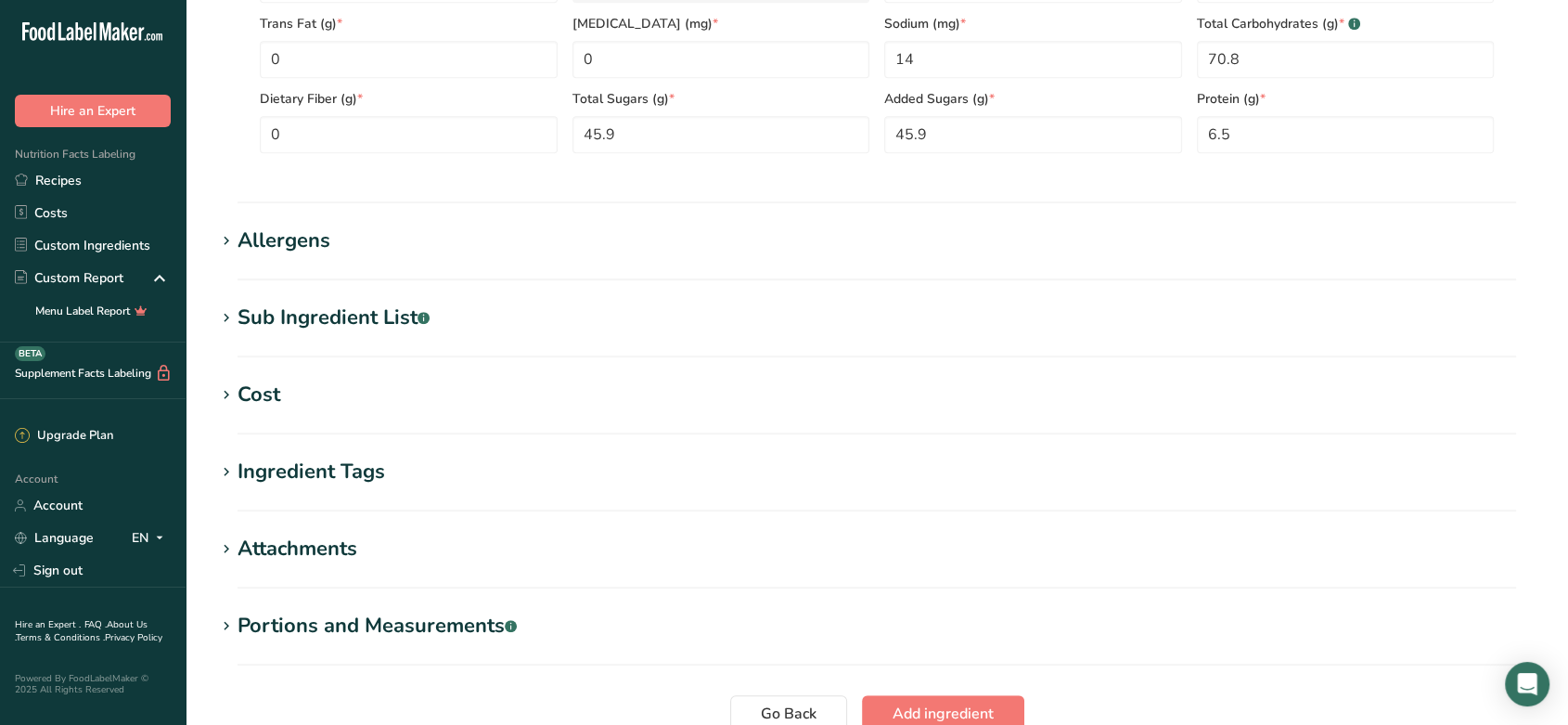 scroll, scrollTop: 1003, scrollLeft: 0, axis: vertical 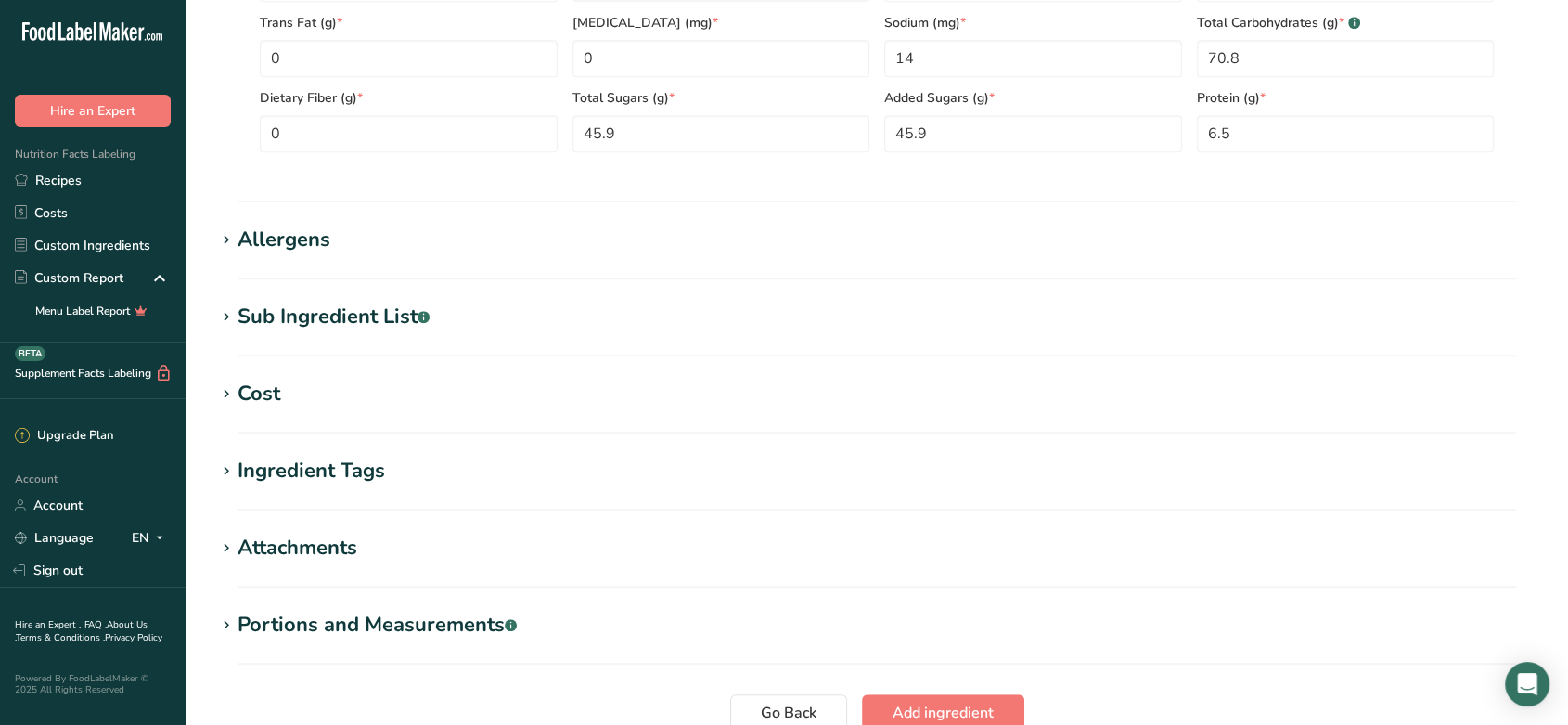click on "Ingredient Tags" at bounding box center (311, 471) 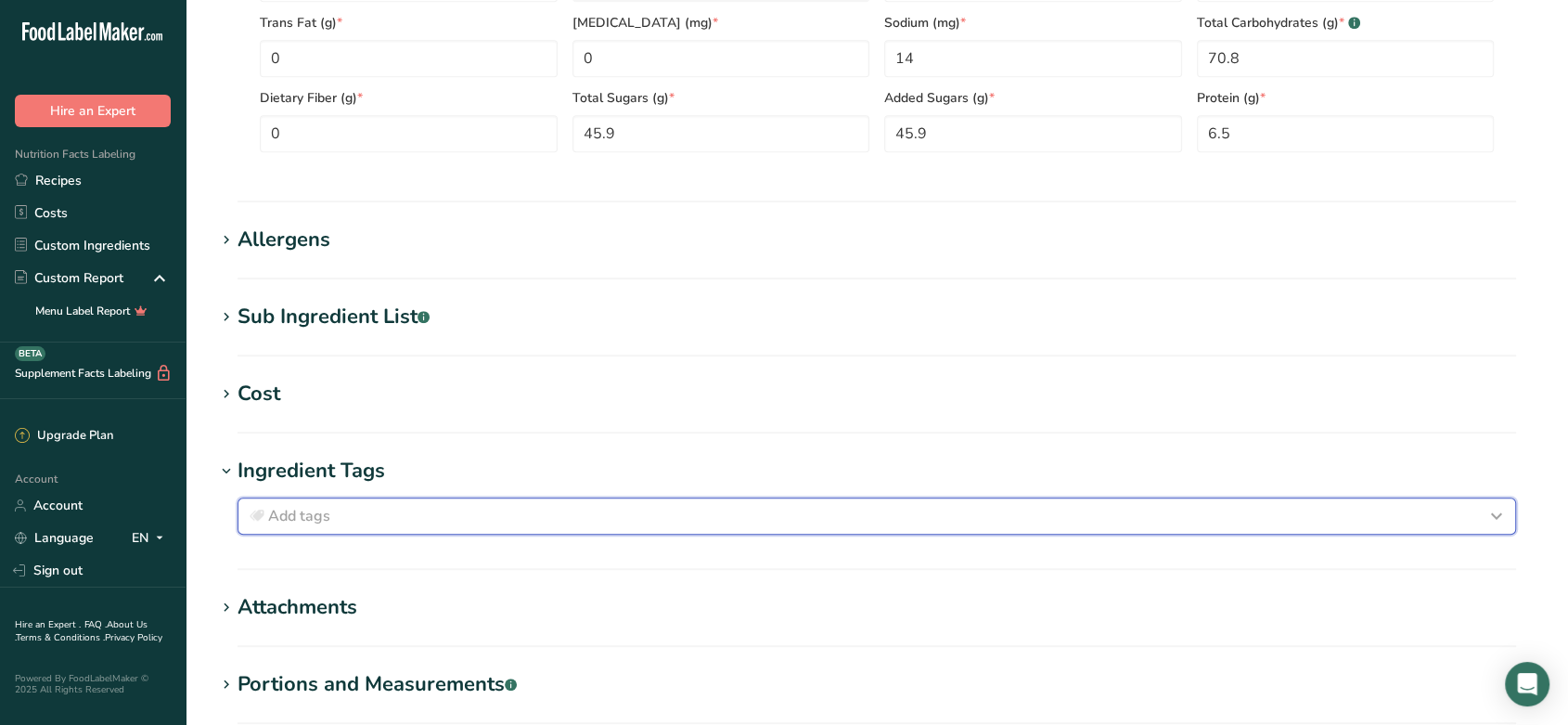 click on "Add tags" at bounding box center (877, 516) 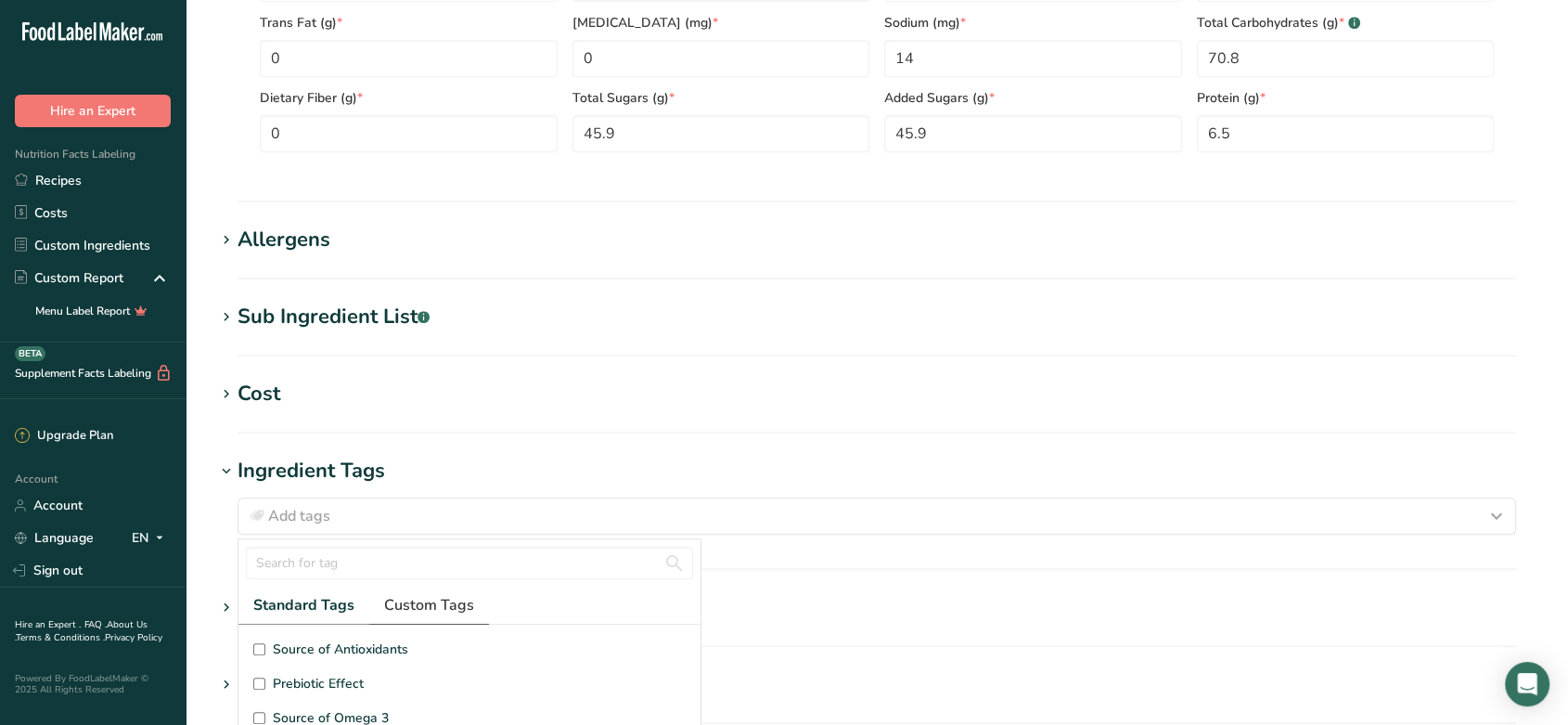 click on "Custom Tags" at bounding box center (429, 605) 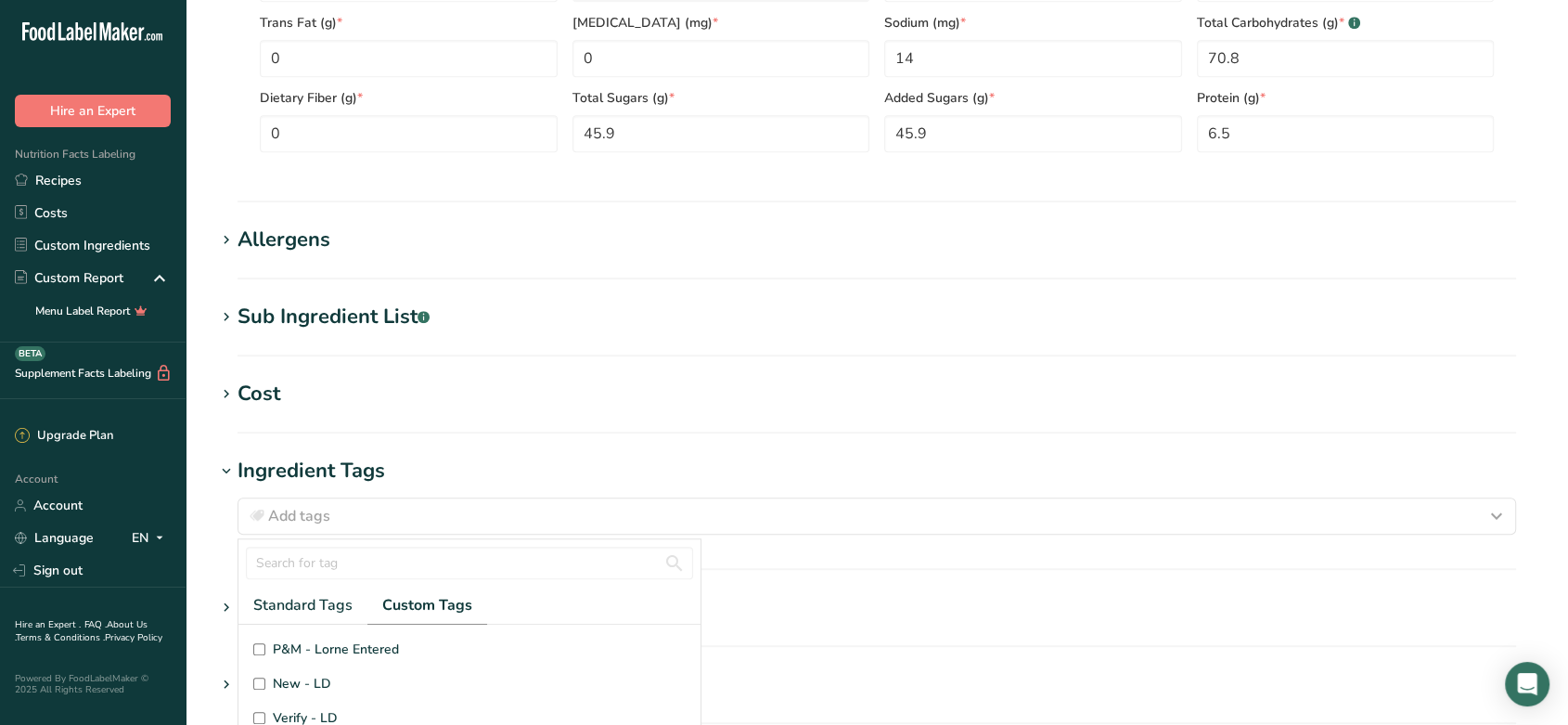 scroll, scrollTop: 31, scrollLeft: 0, axis: vertical 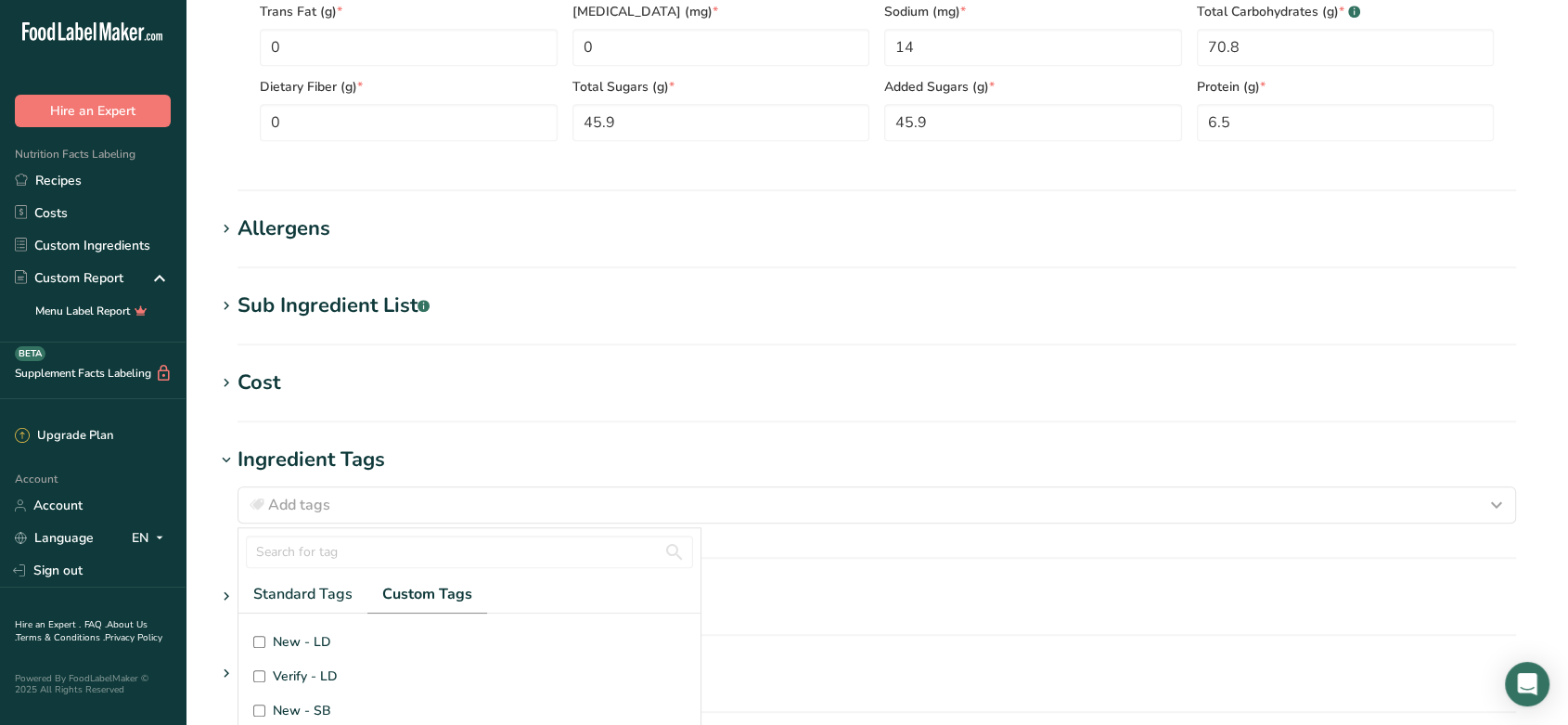 click on "New - SB" at bounding box center (302, 710) 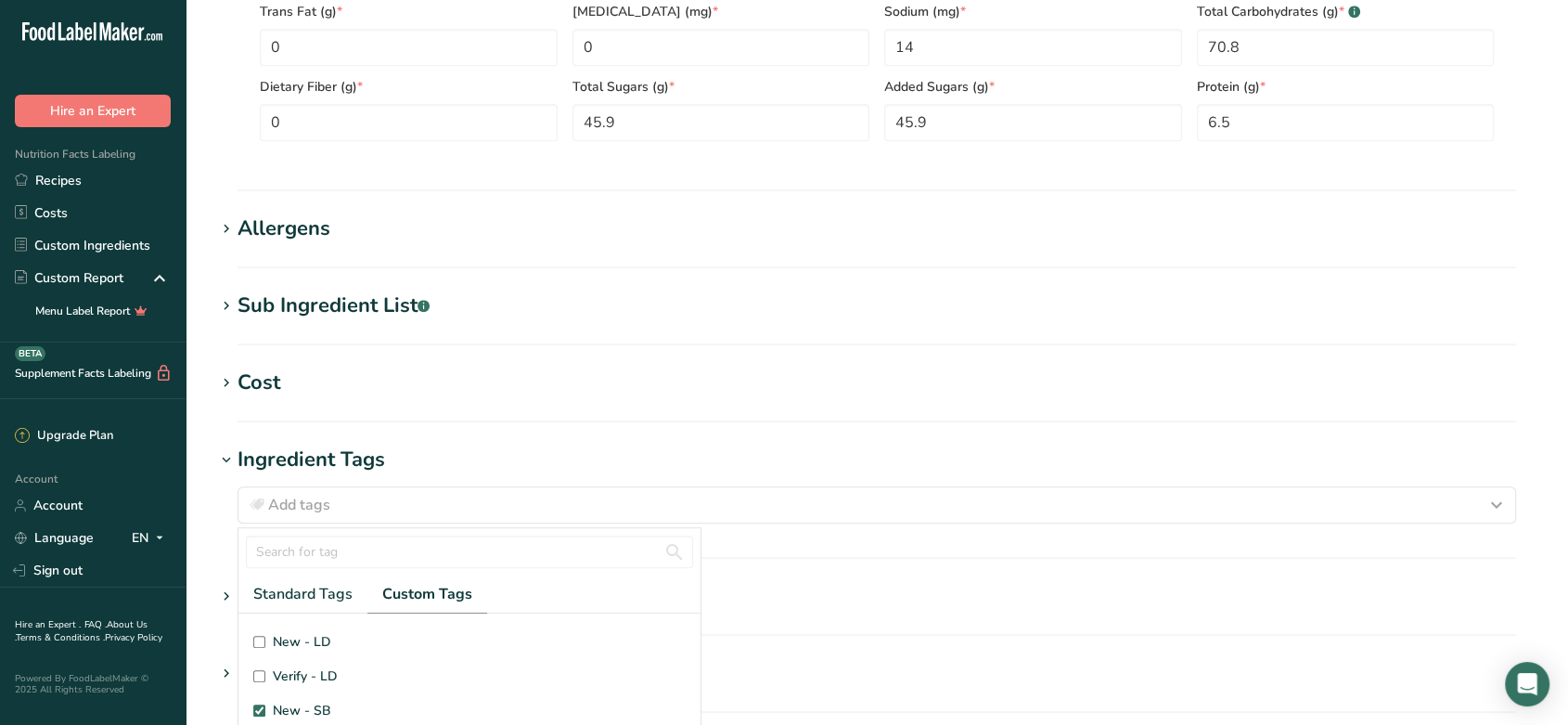 checkbox on "true" 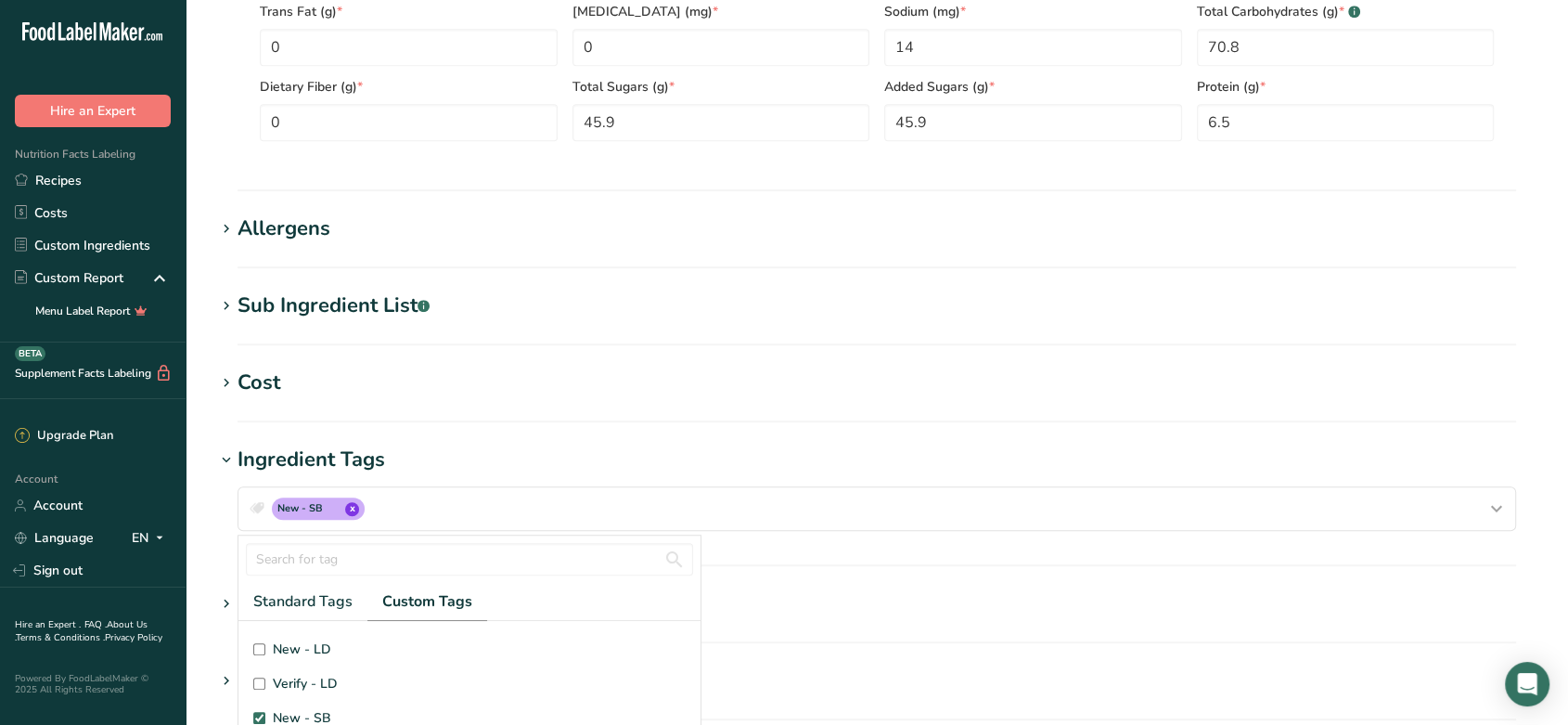 click on "Attachments" at bounding box center [877, 603] 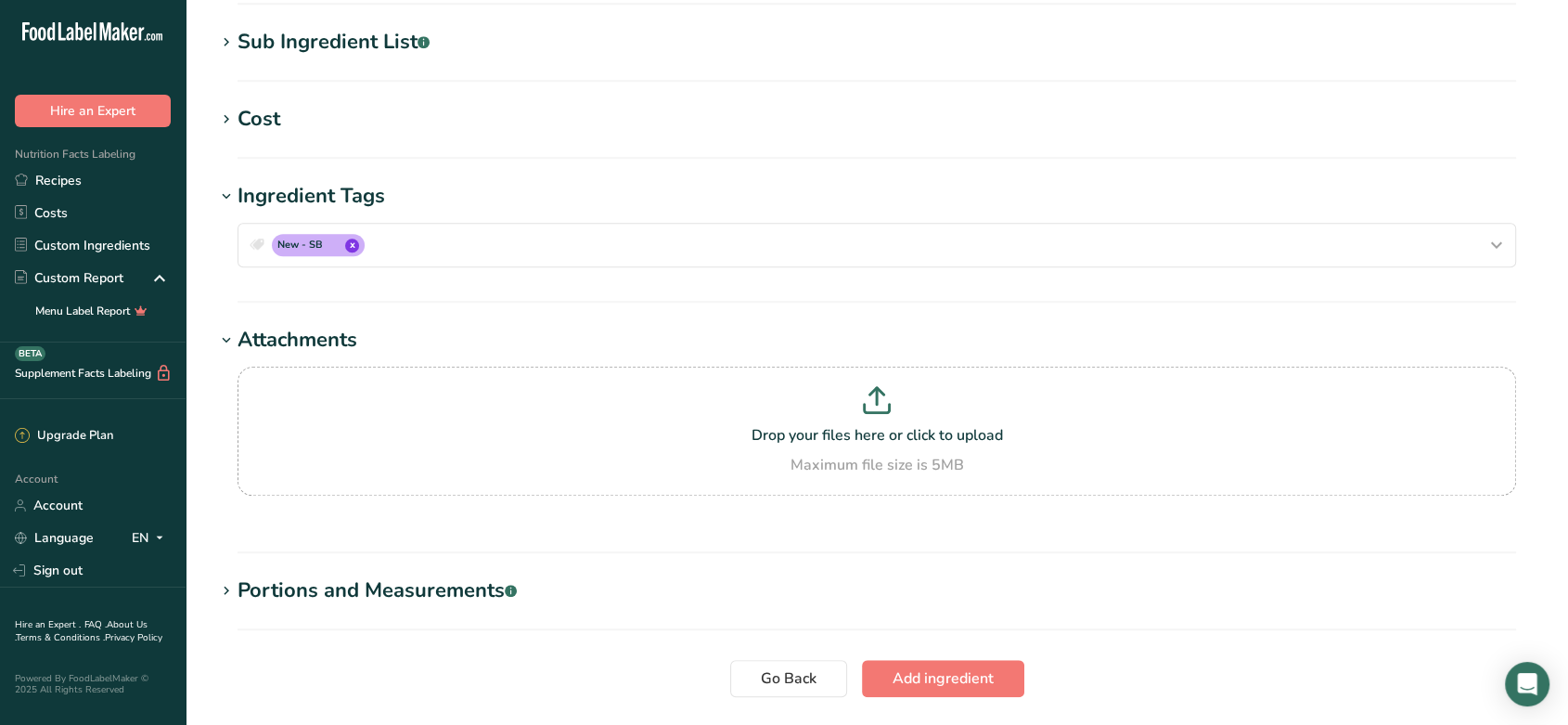 scroll, scrollTop: 1278, scrollLeft: 0, axis: vertical 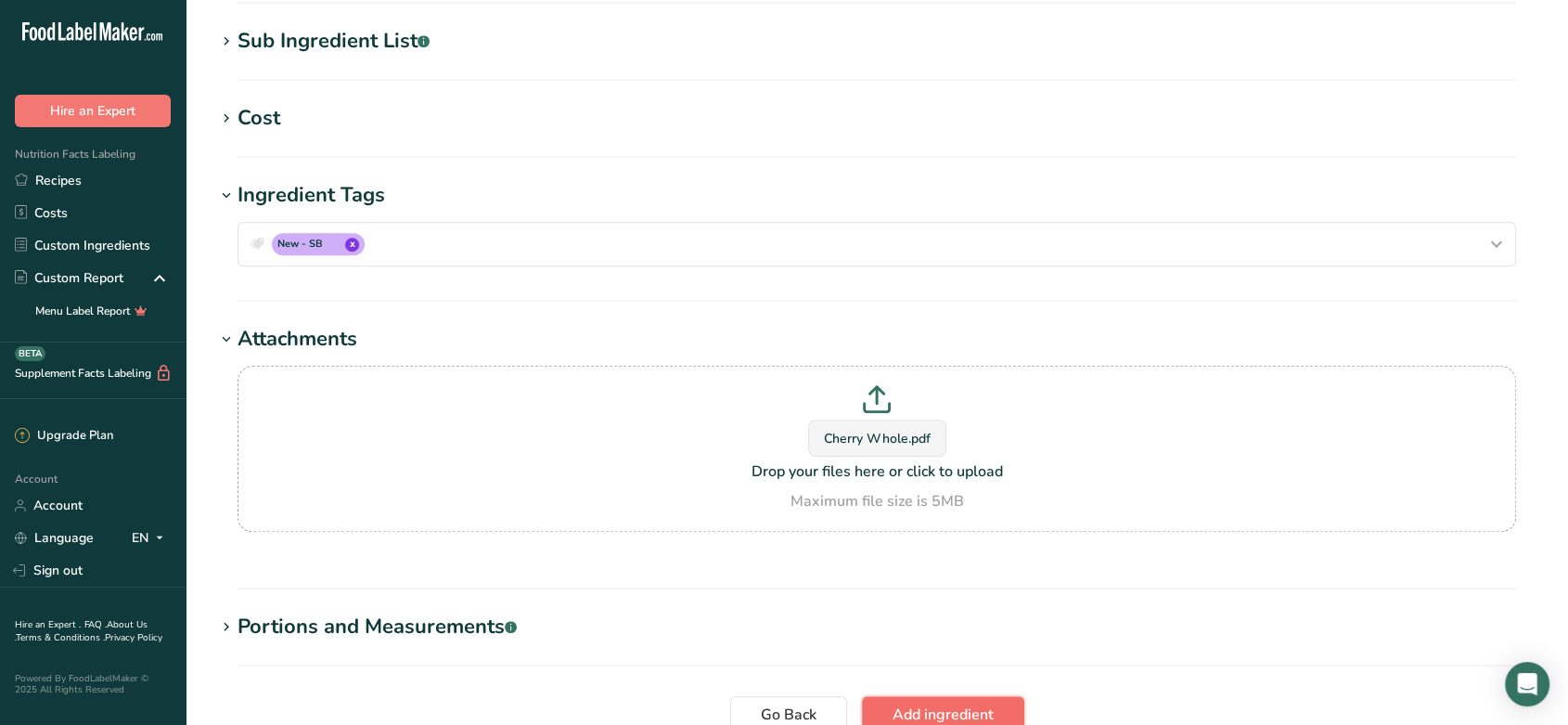 click on "Add ingredient" at bounding box center (943, 715) 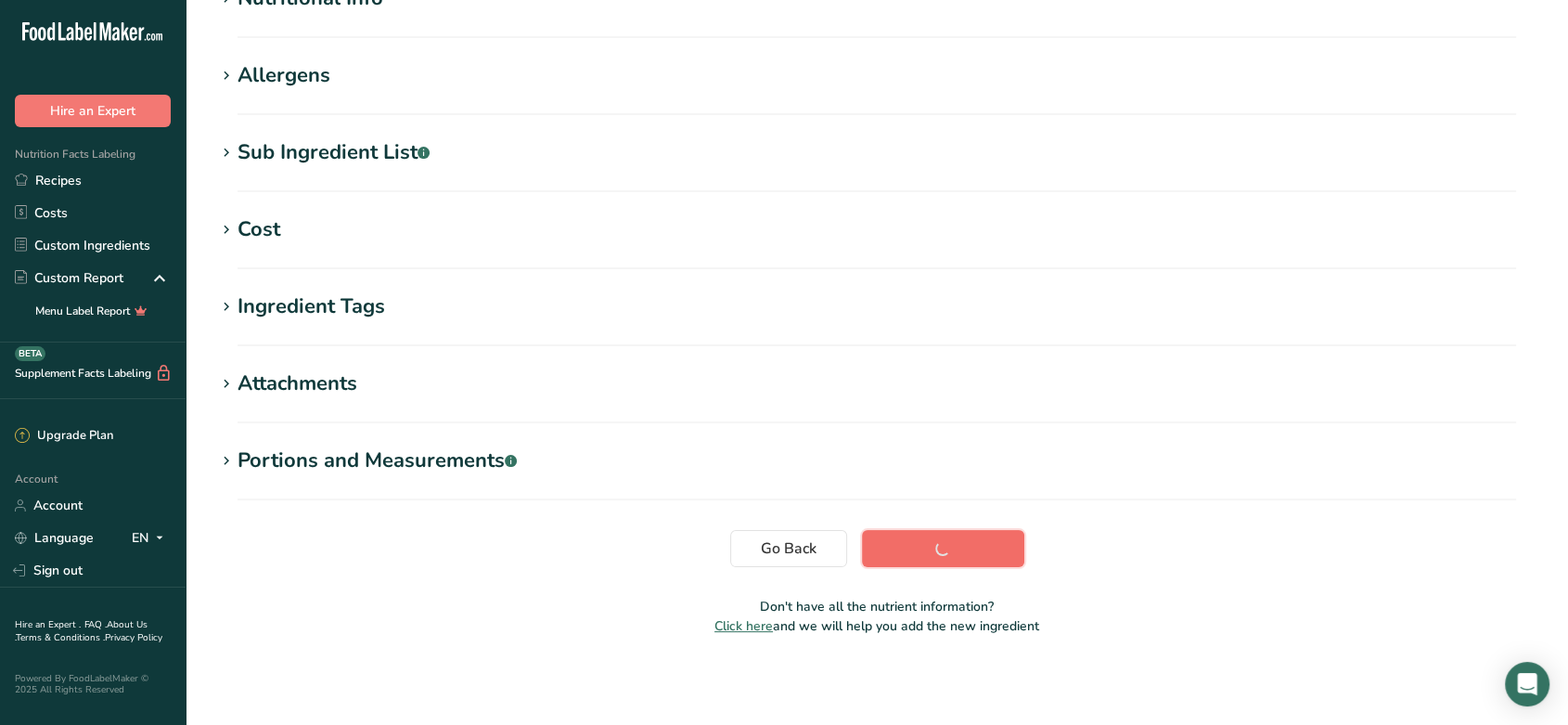 scroll, scrollTop: 256, scrollLeft: 0, axis: vertical 